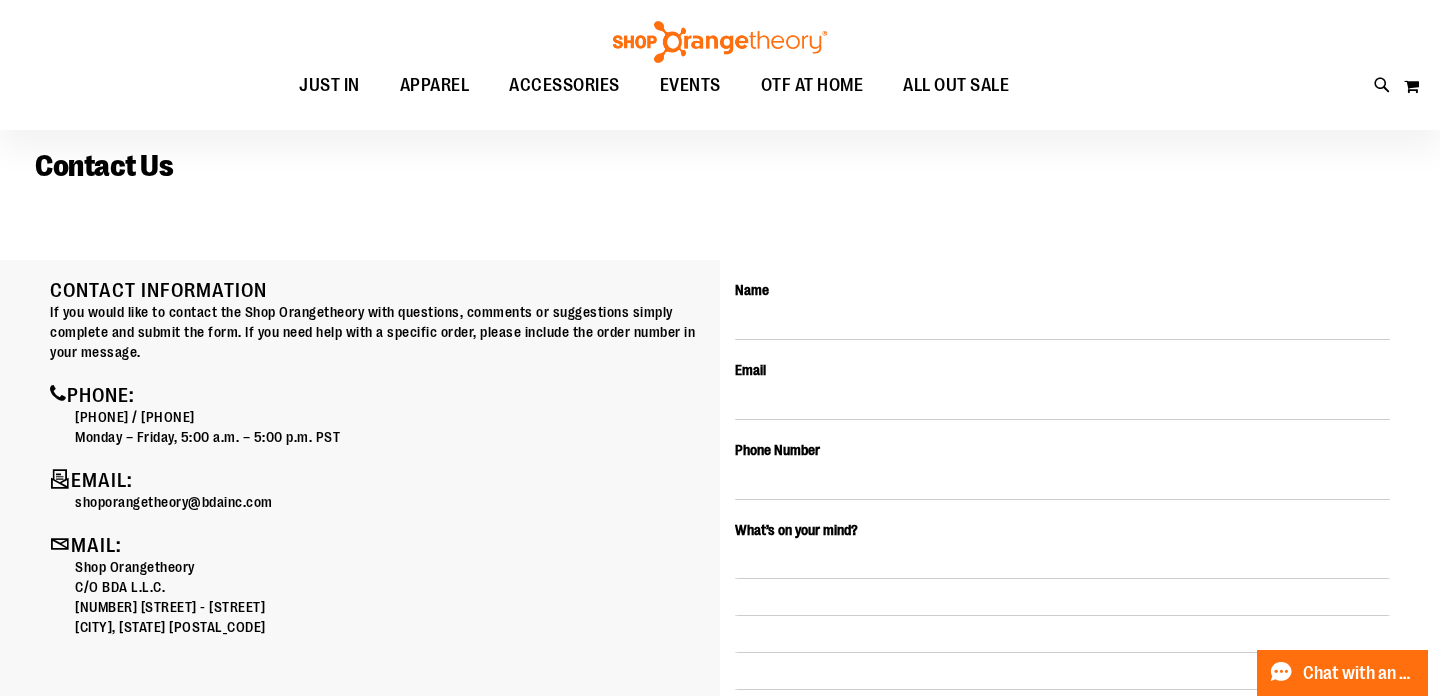 scroll, scrollTop: 82, scrollLeft: 0, axis: vertical 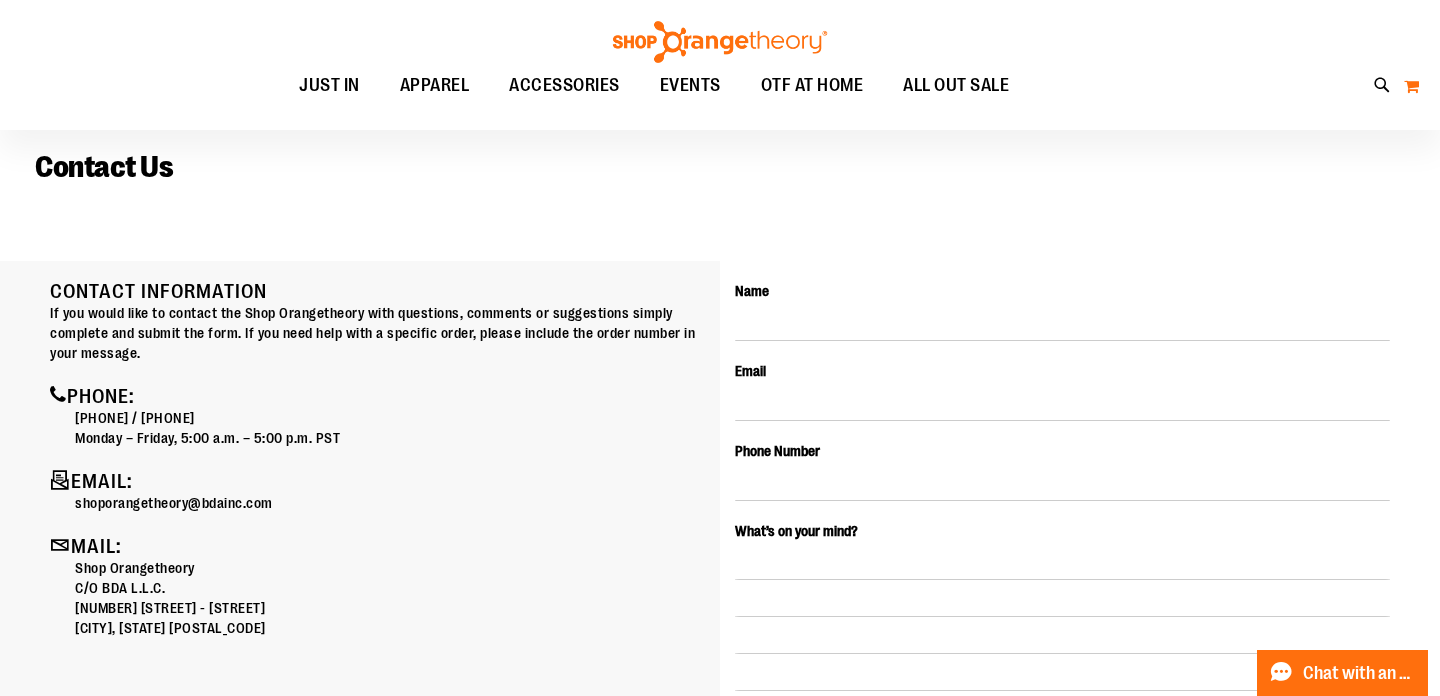 click on "My Cart" at bounding box center (1411, 86) 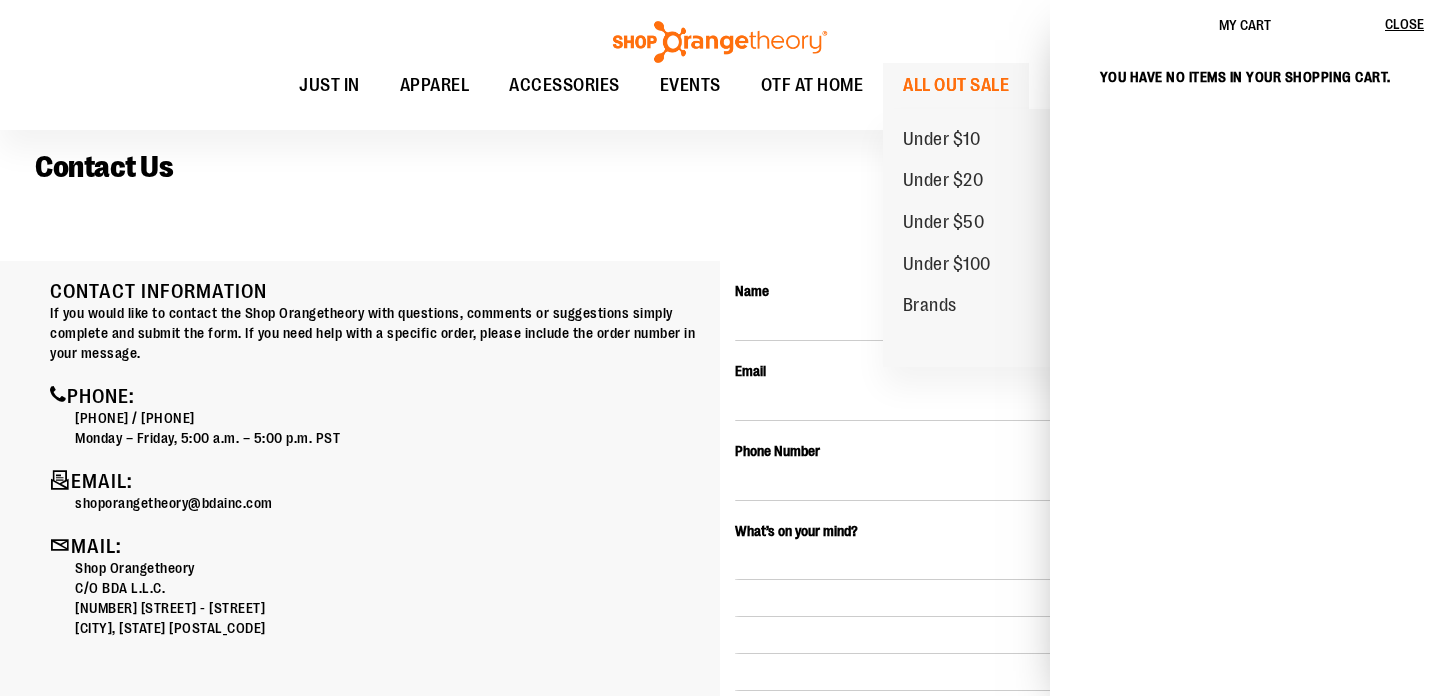 click on "Under $10 Under $20 Under $50 Under $100 Brands" at bounding box center (998, 238) 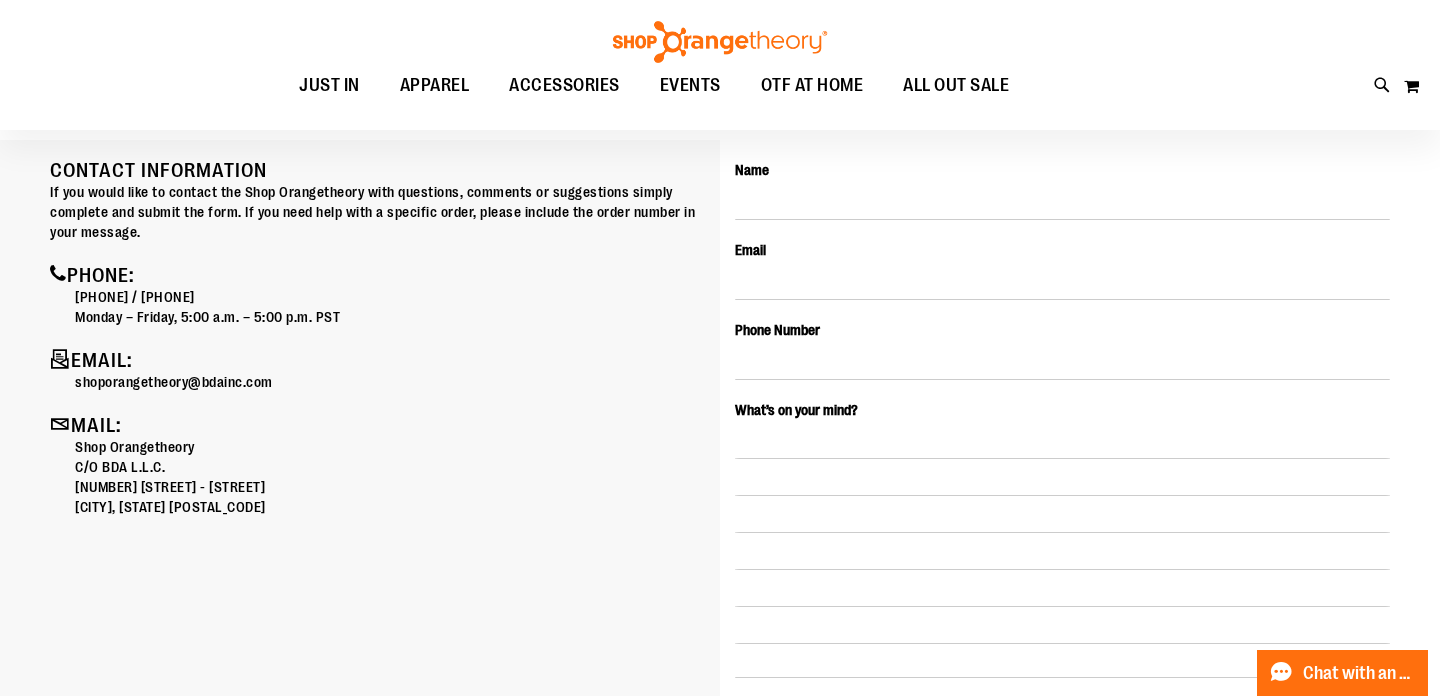 scroll, scrollTop: 0, scrollLeft: 0, axis: both 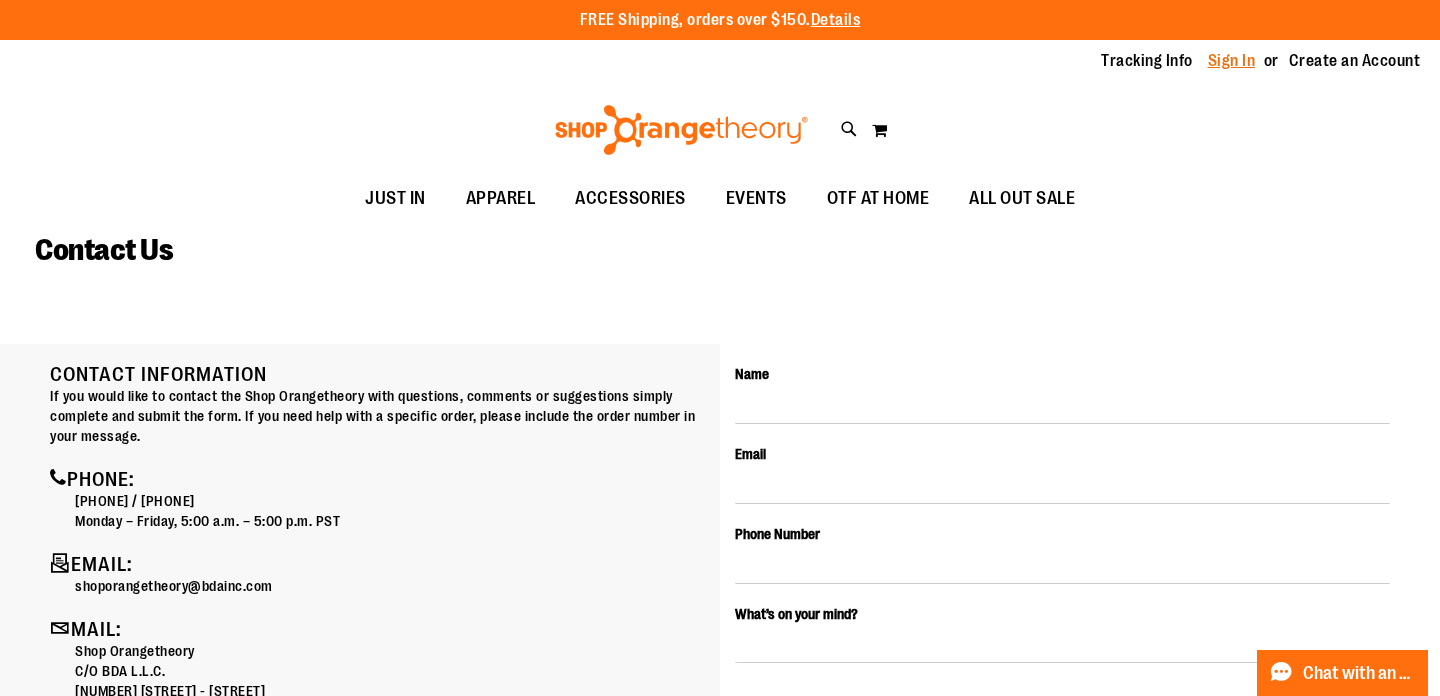 click on "Sign In" at bounding box center (1232, 61) 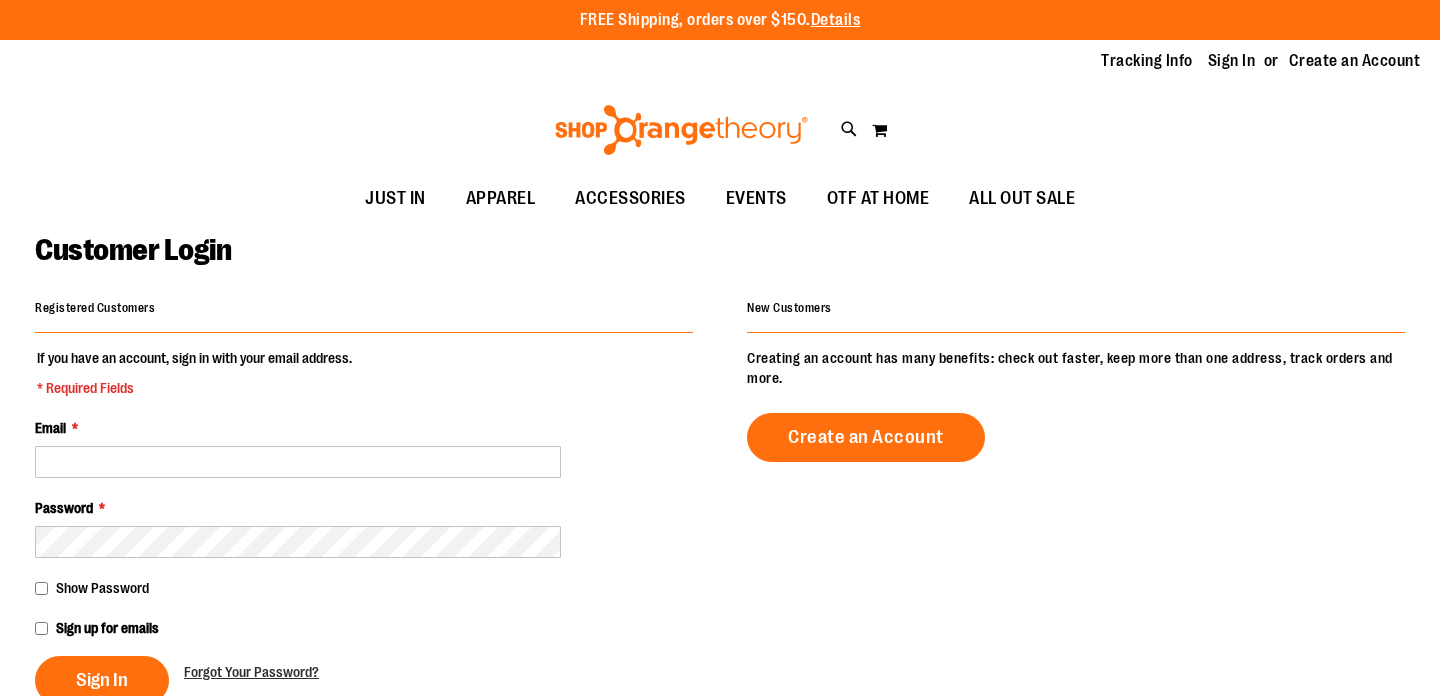 scroll, scrollTop: 0, scrollLeft: 0, axis: both 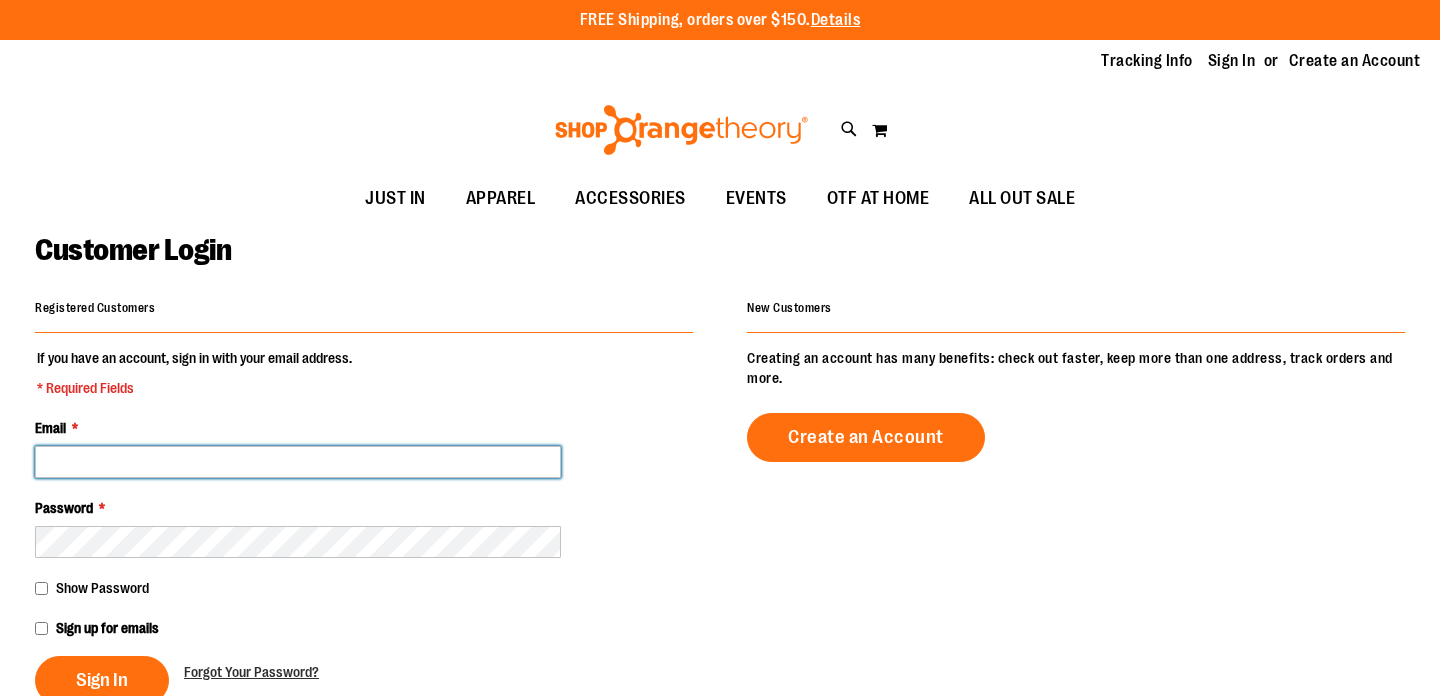 click on "Email *" at bounding box center (298, 462) 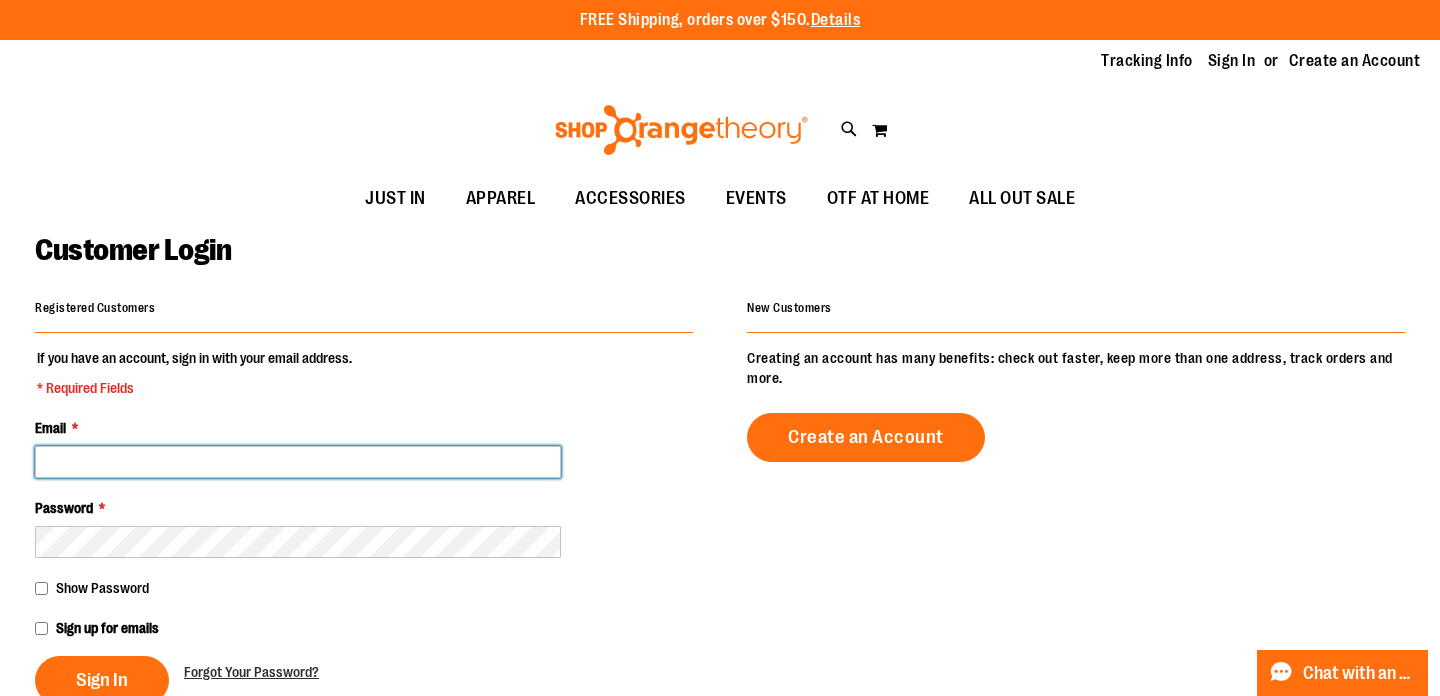 type on "**********" 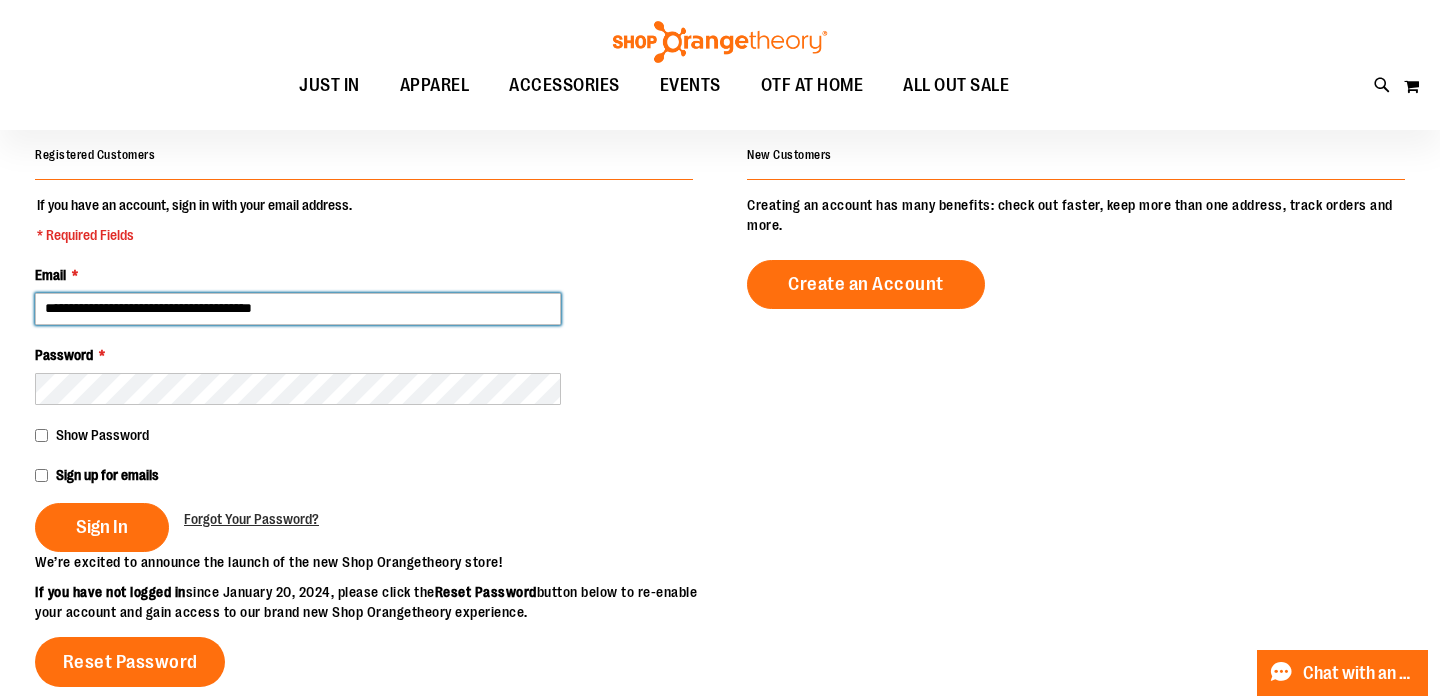 scroll, scrollTop: 187, scrollLeft: 0, axis: vertical 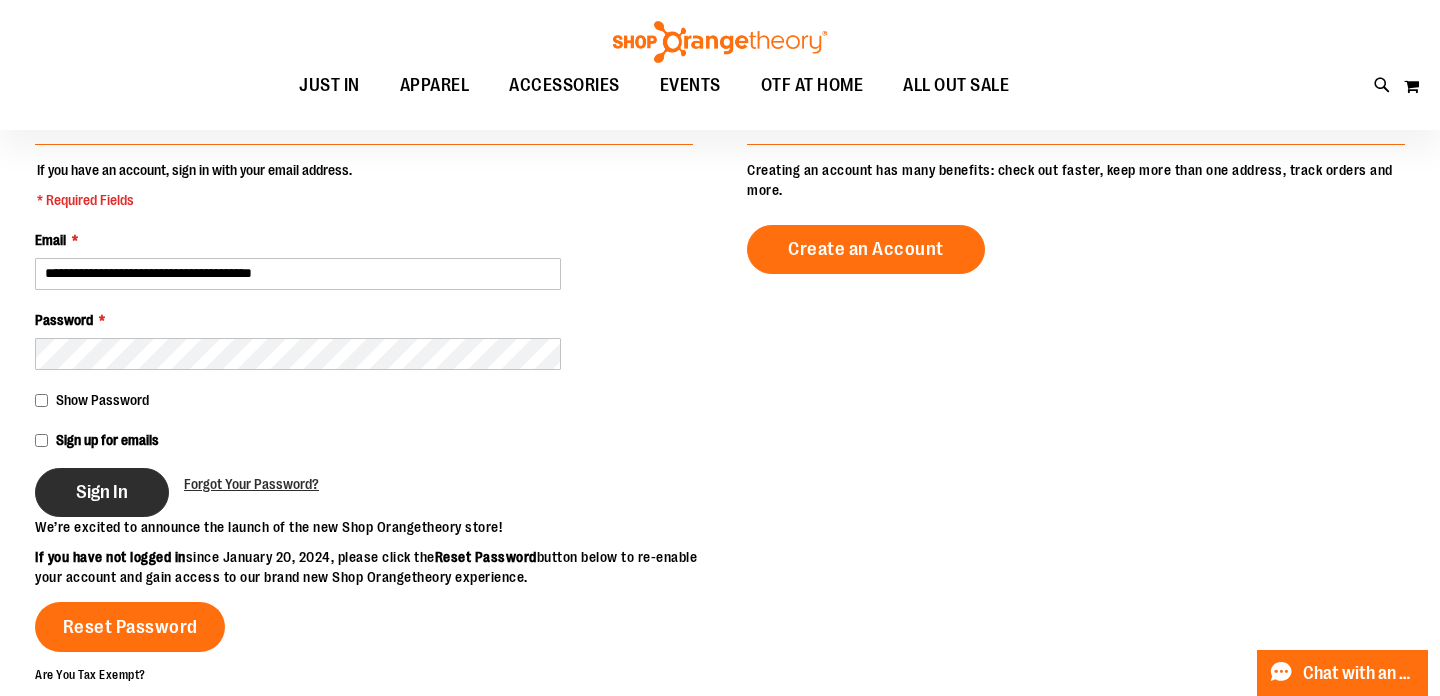 click on "Sign In" at bounding box center (102, 492) 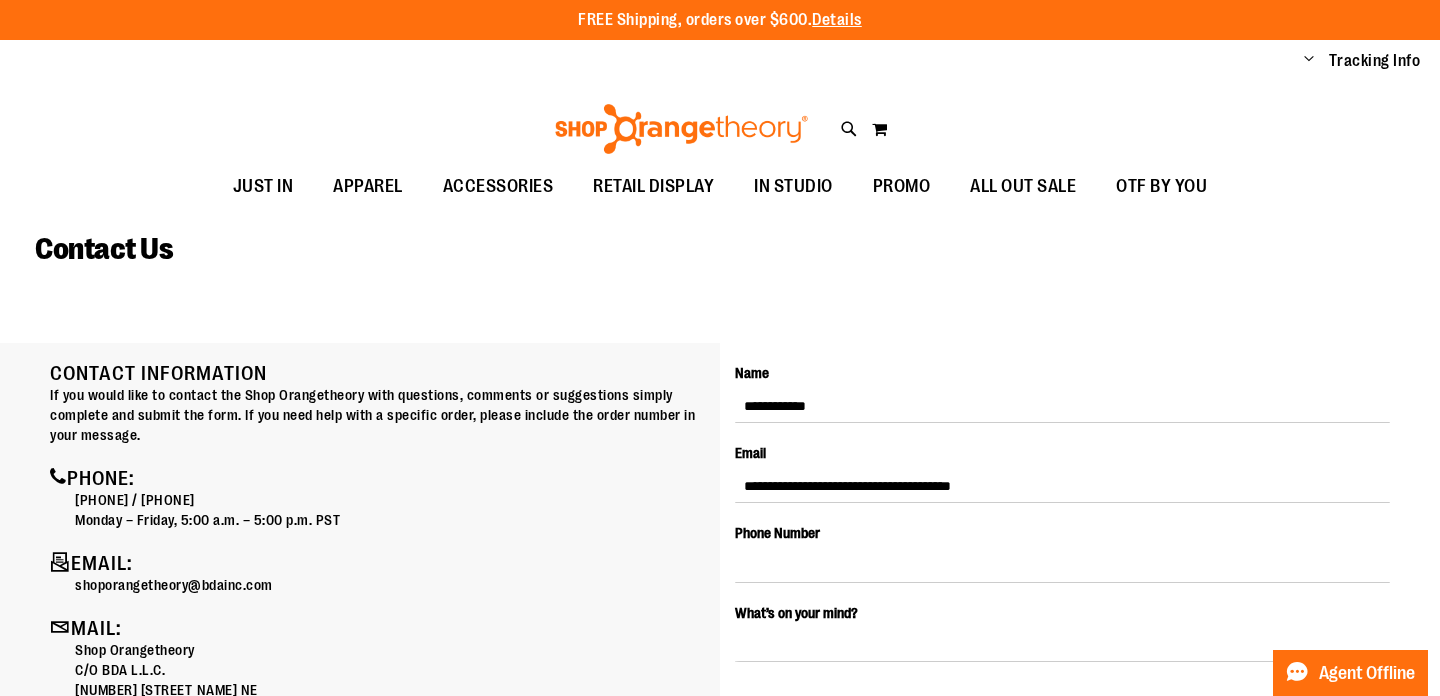 scroll, scrollTop: 0, scrollLeft: 0, axis: both 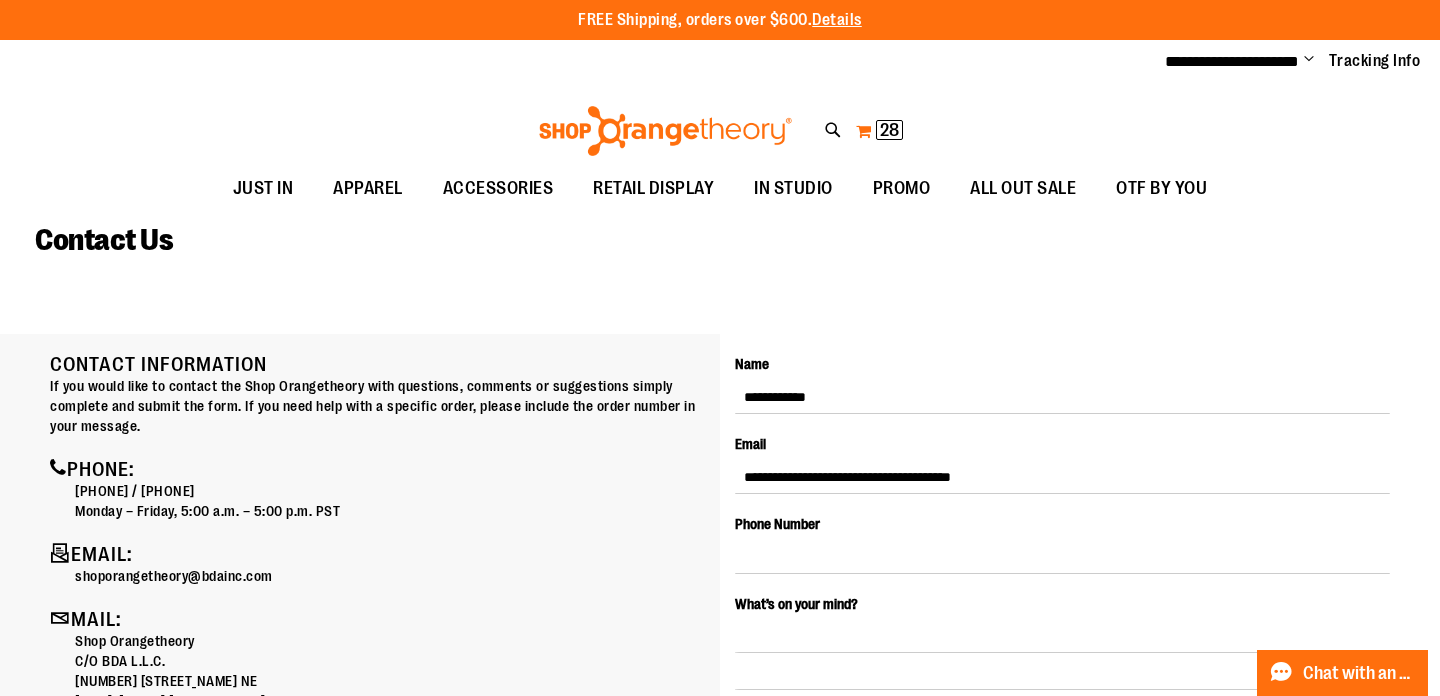 click on "28" at bounding box center (889, 130) 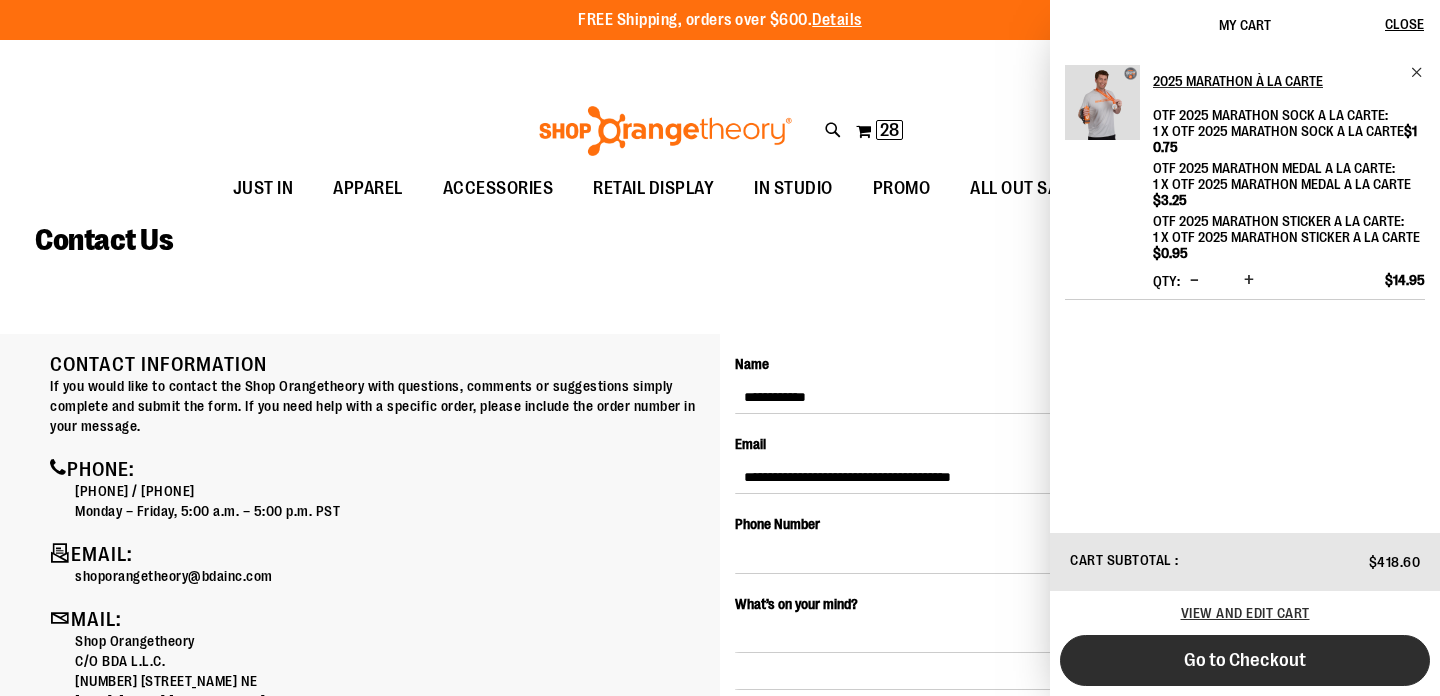 click on "Go to Checkout" at bounding box center (1245, 660) 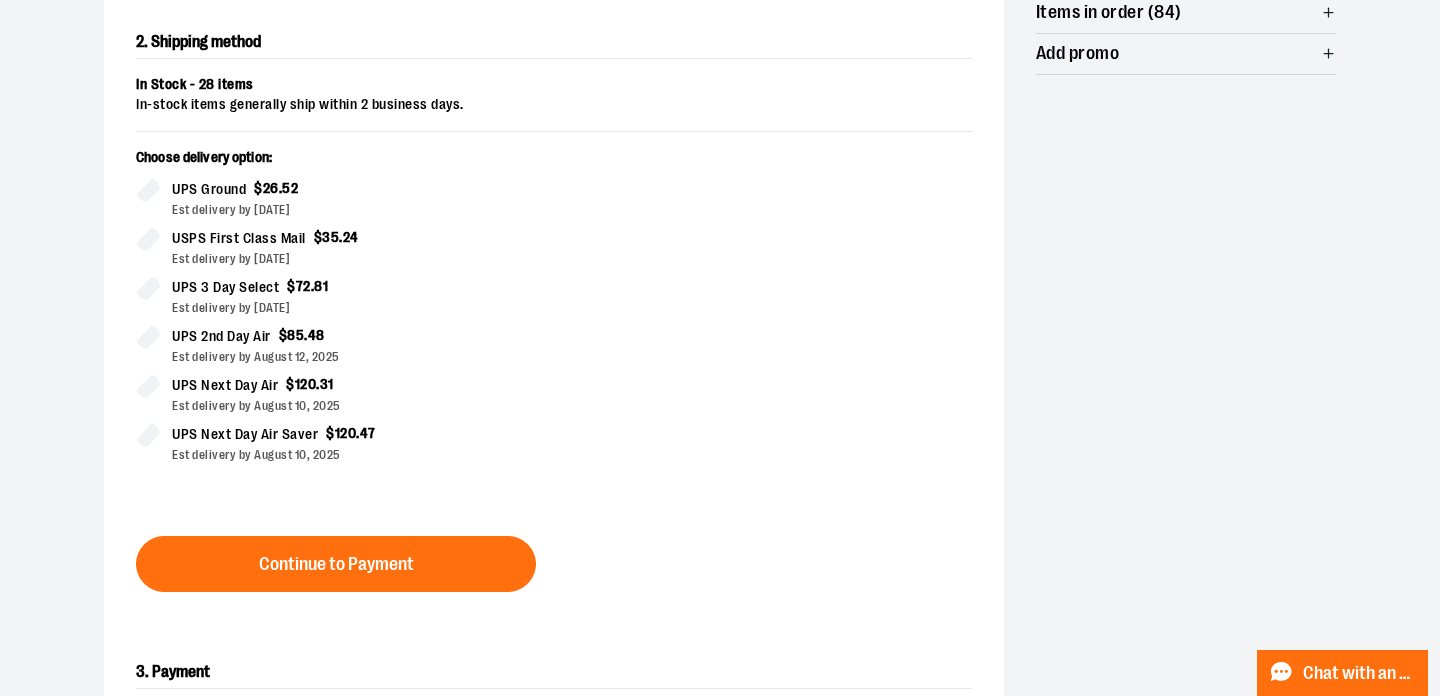 scroll, scrollTop: 452, scrollLeft: 0, axis: vertical 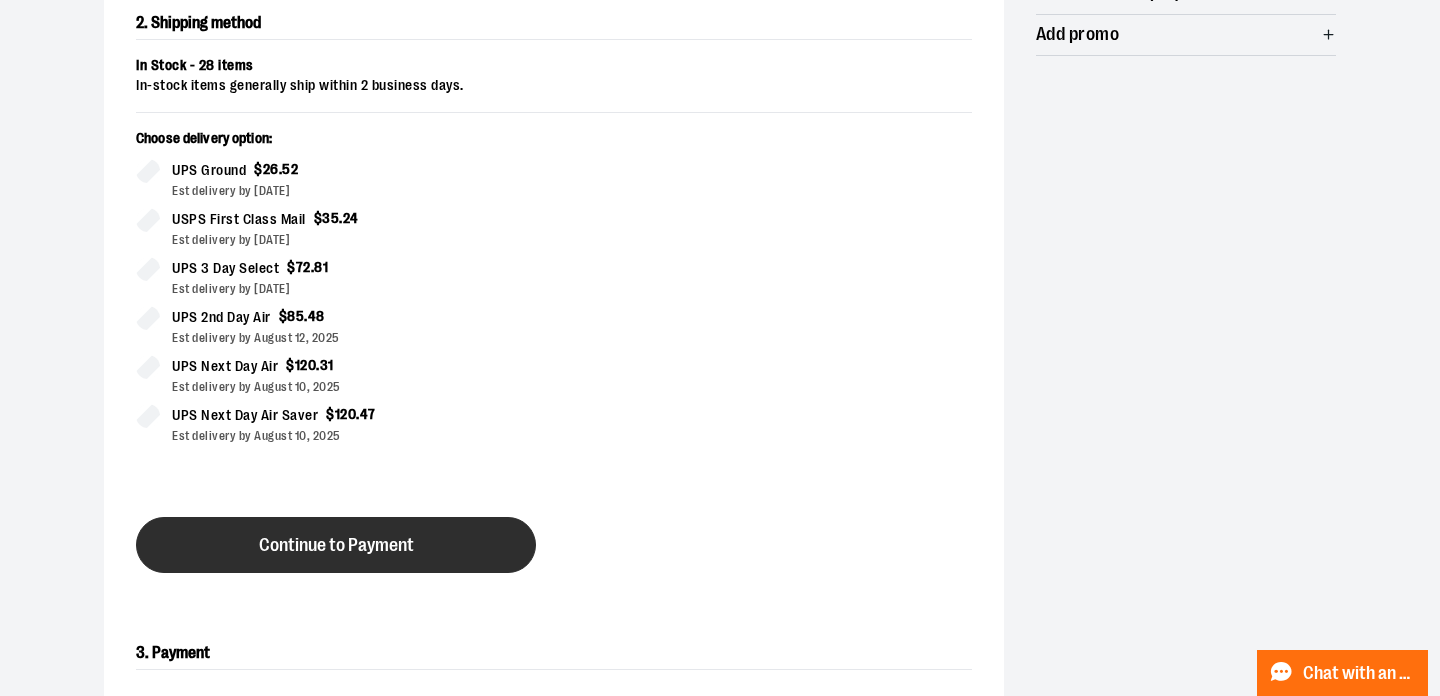 click on "Continue to Payment" at bounding box center (336, 545) 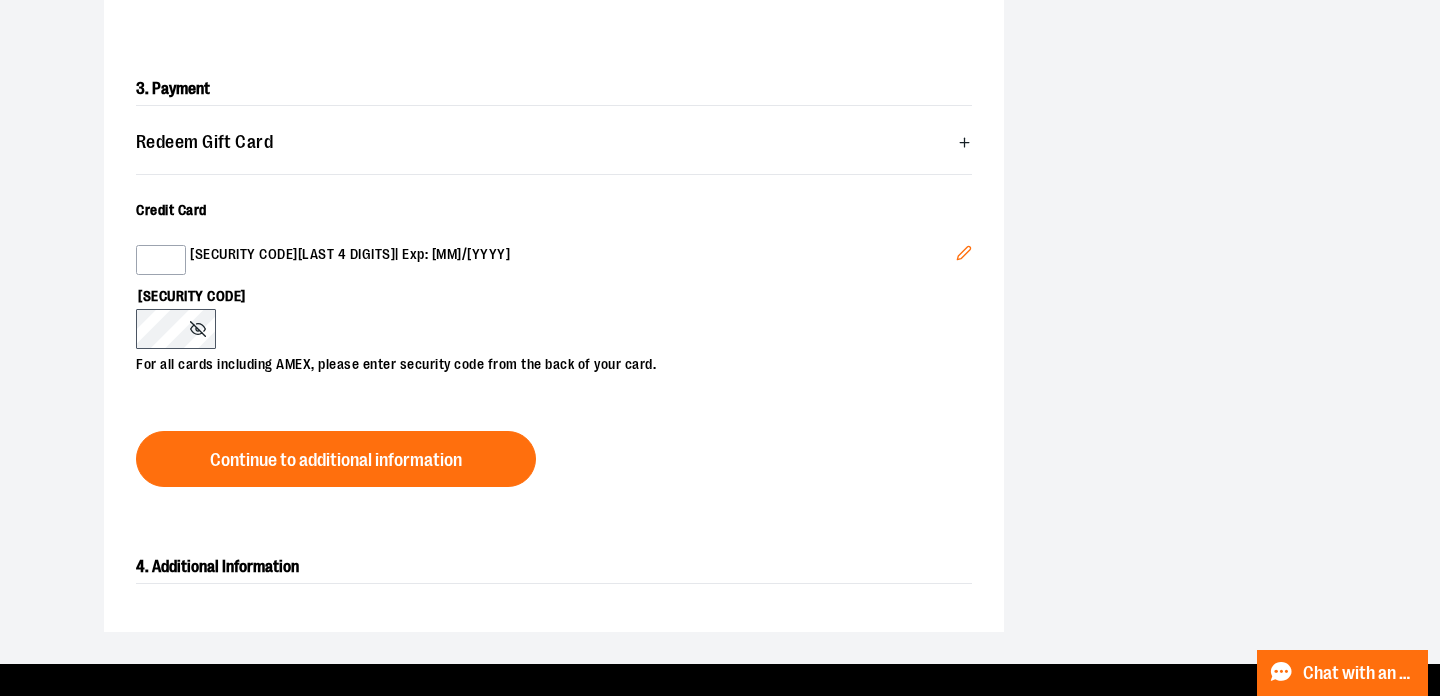 scroll, scrollTop: 581, scrollLeft: 0, axis: vertical 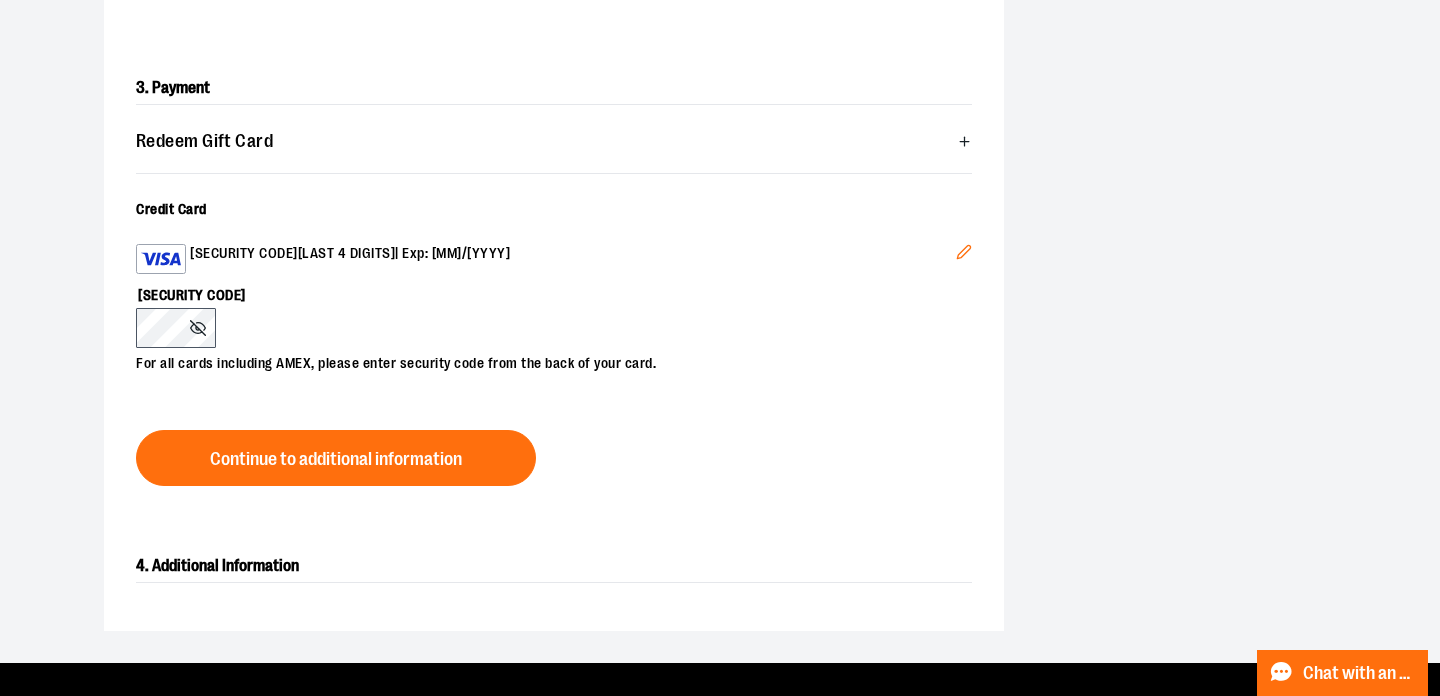 click 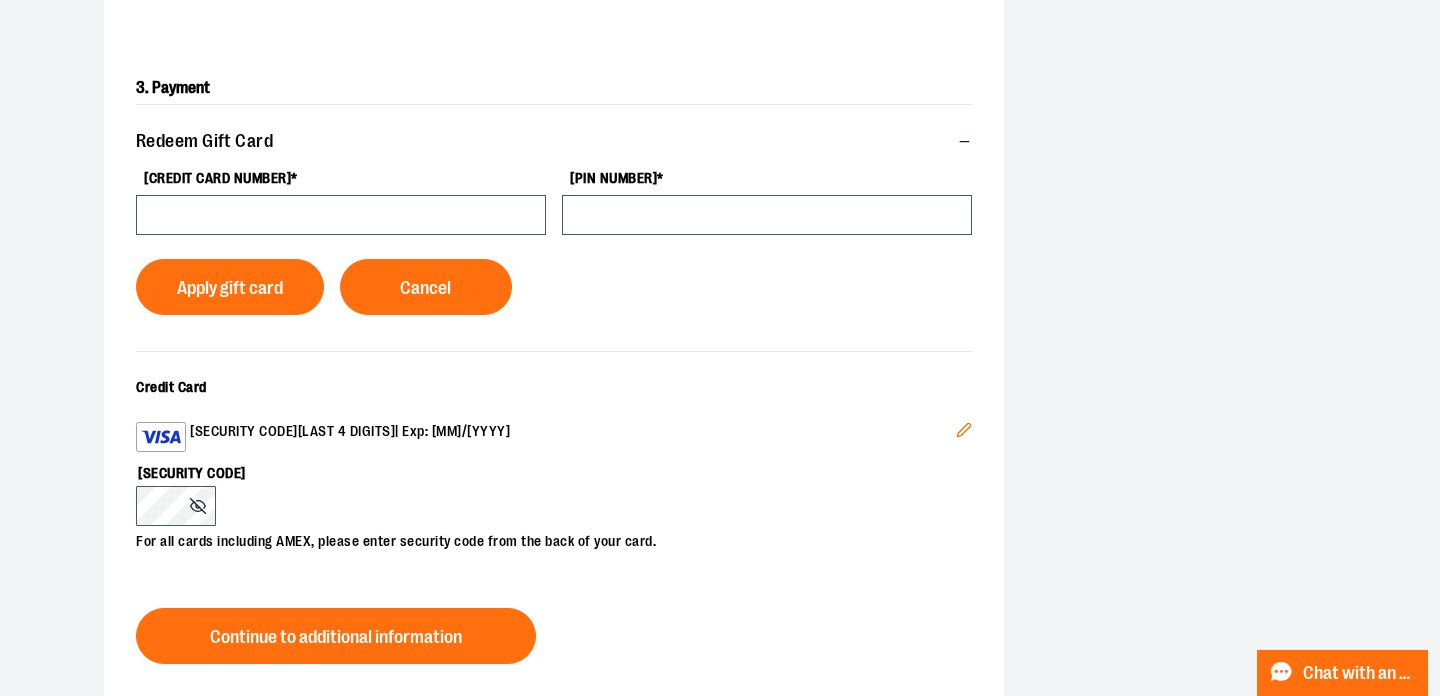 click 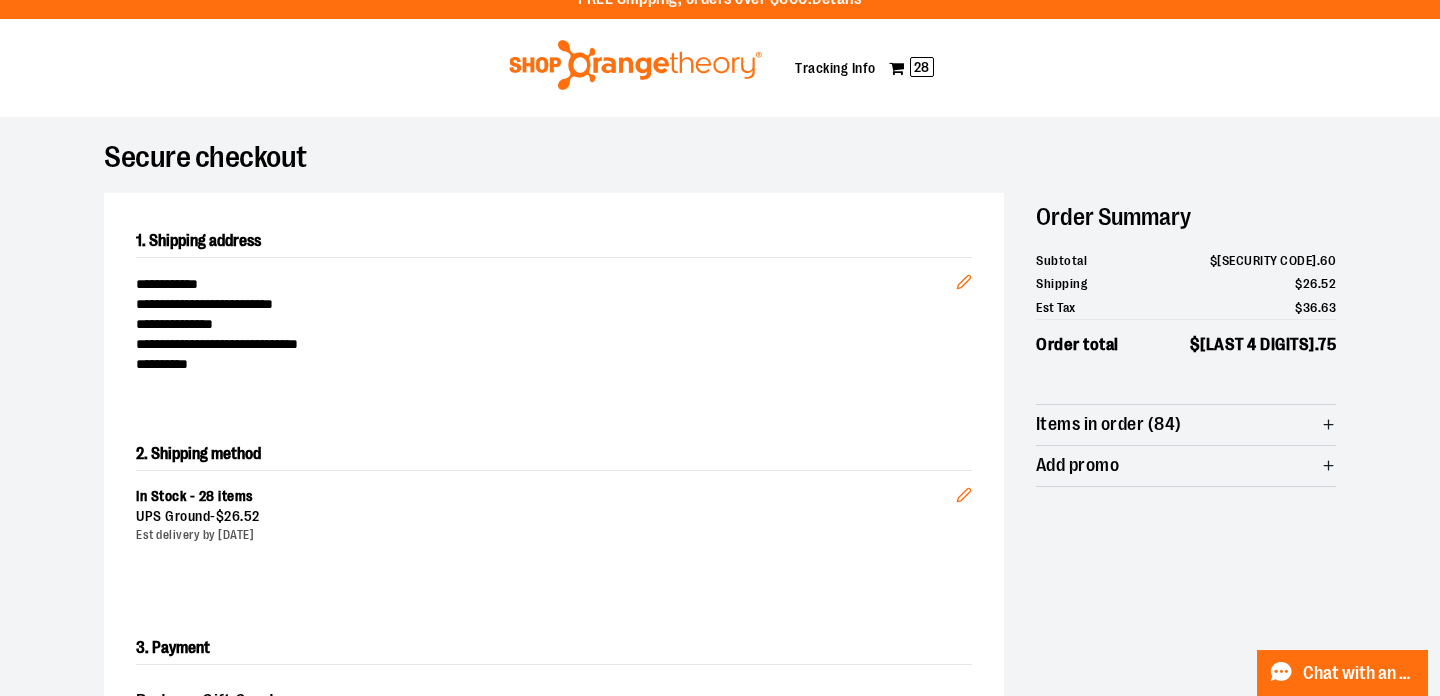 scroll, scrollTop: 0, scrollLeft: 0, axis: both 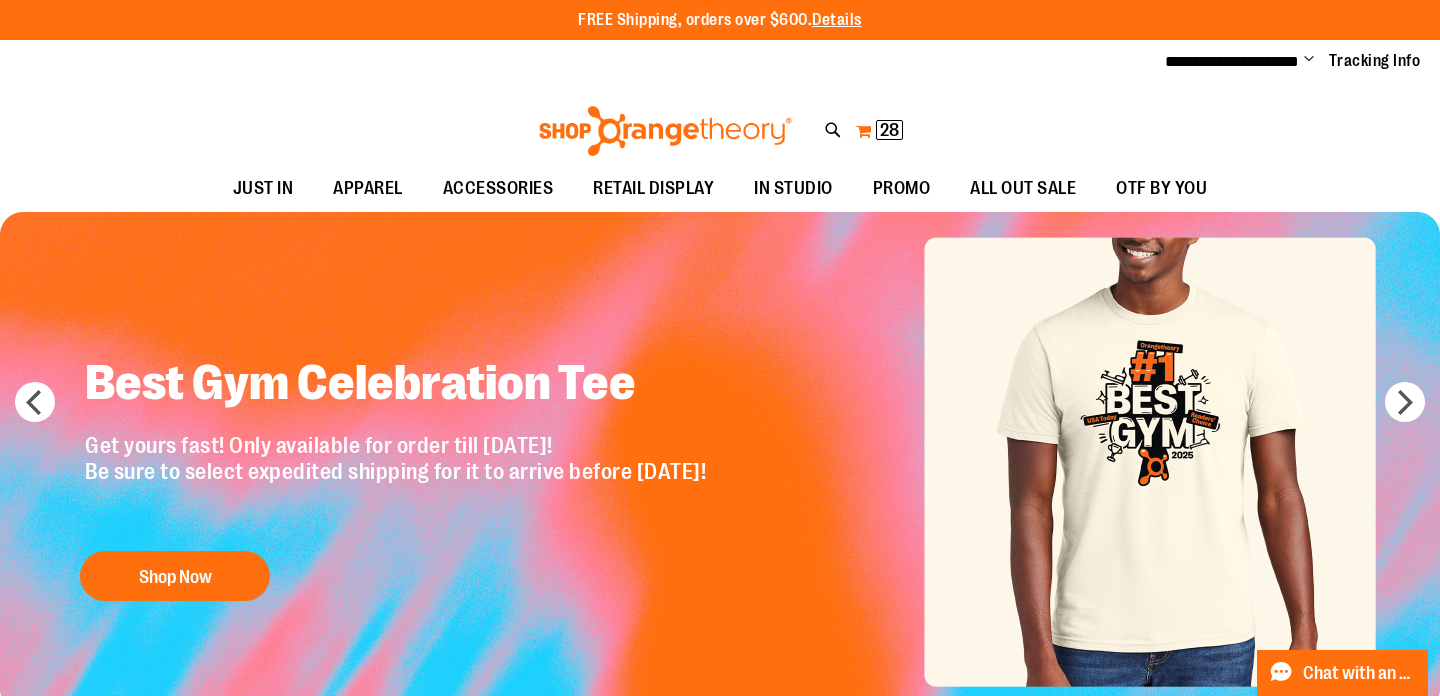 click on "28" at bounding box center [889, 130] 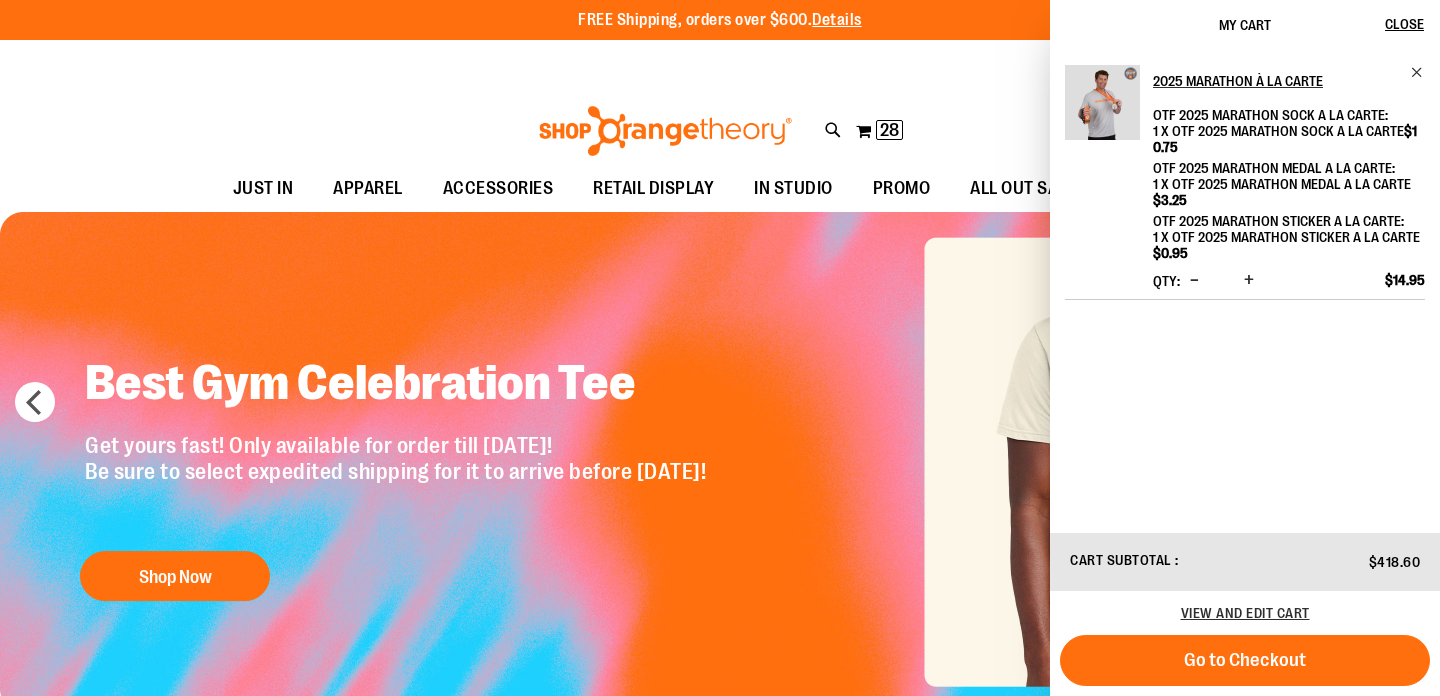 click at bounding box center [1194, 280] 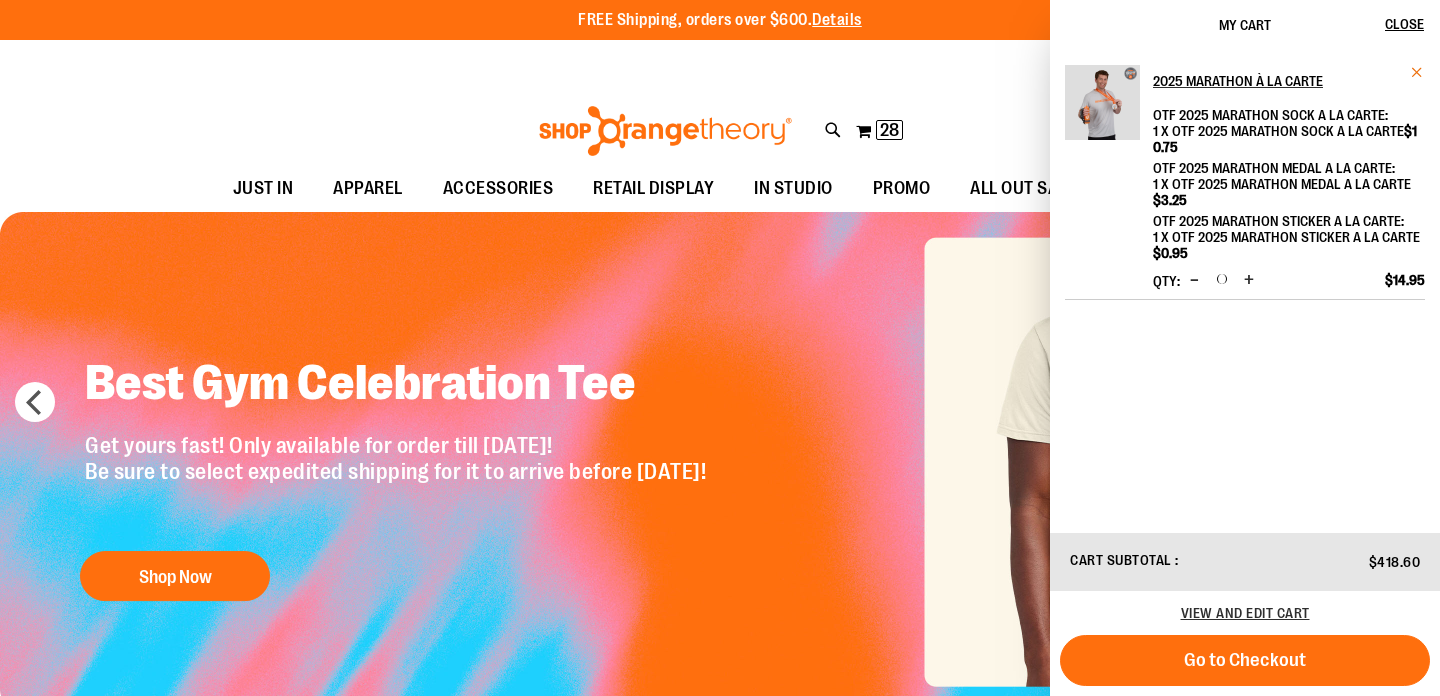 click at bounding box center [1417, 72] 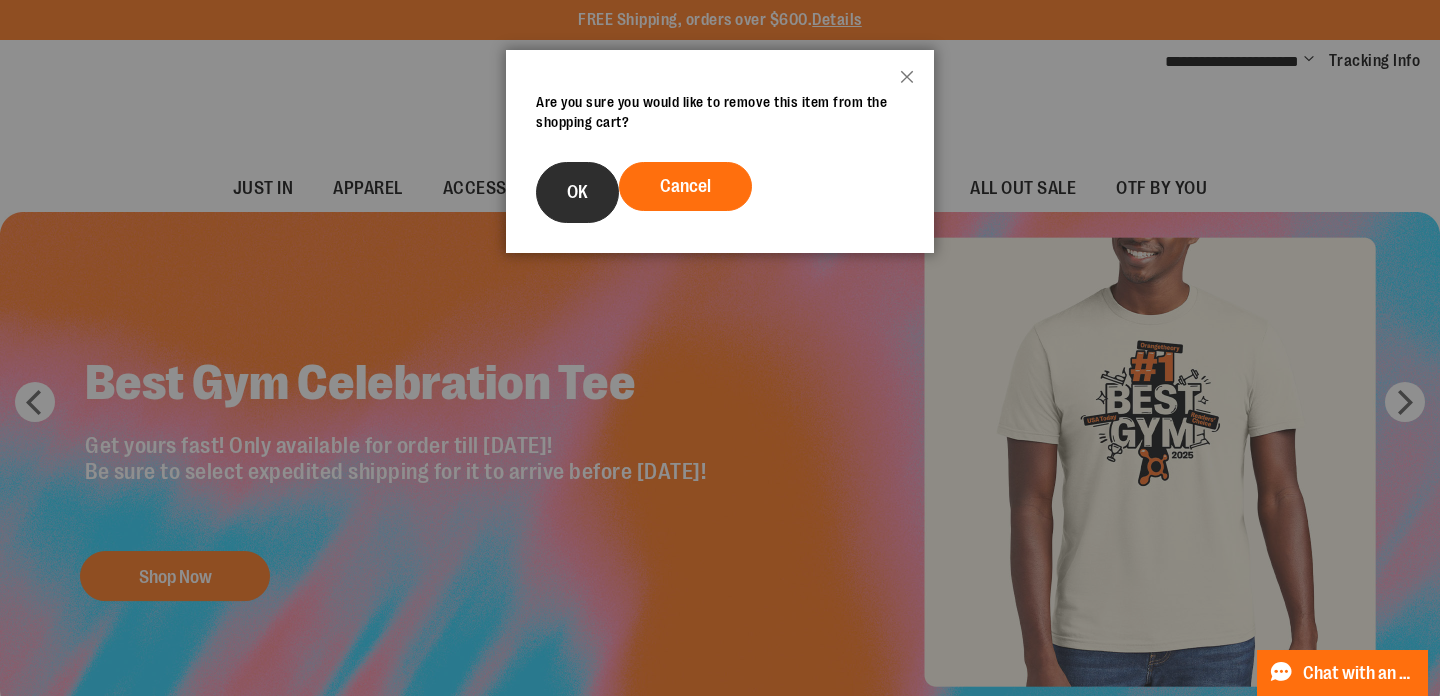 click on "OK" at bounding box center (577, 192) 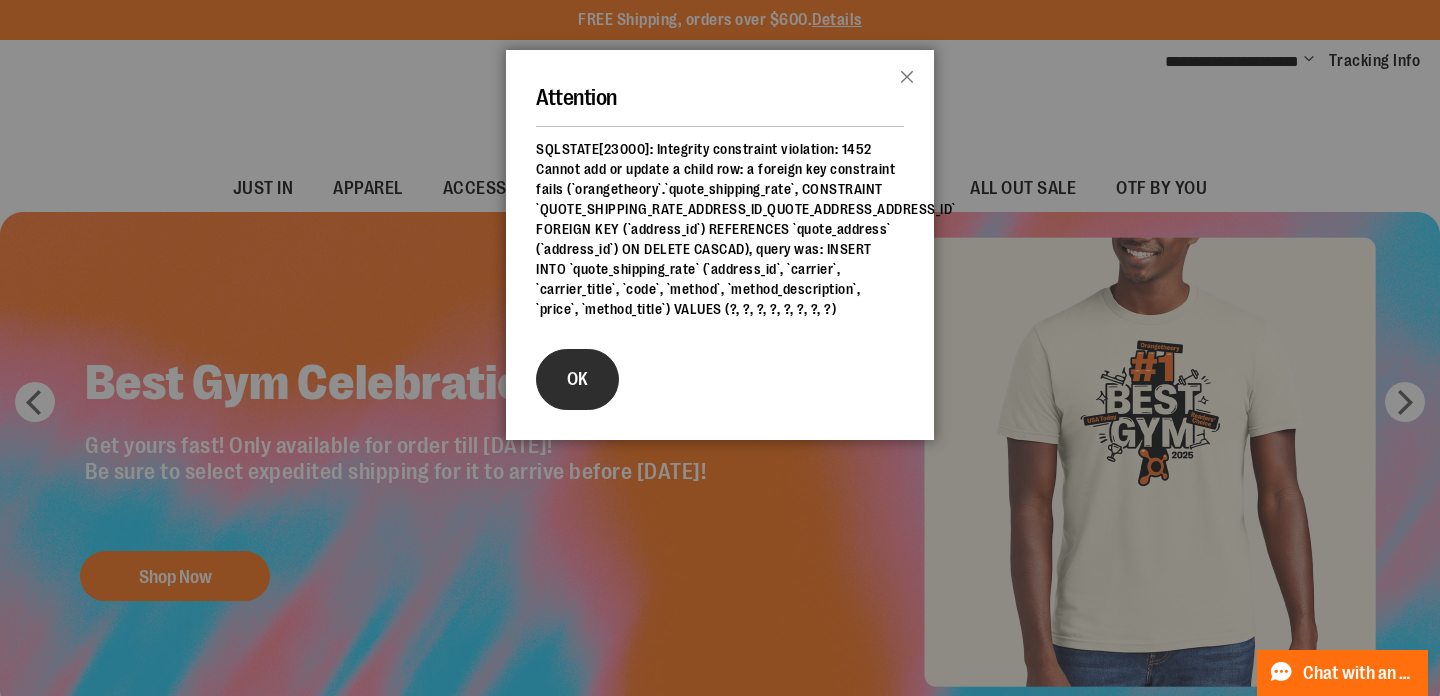 click on "OK" at bounding box center (577, 379) 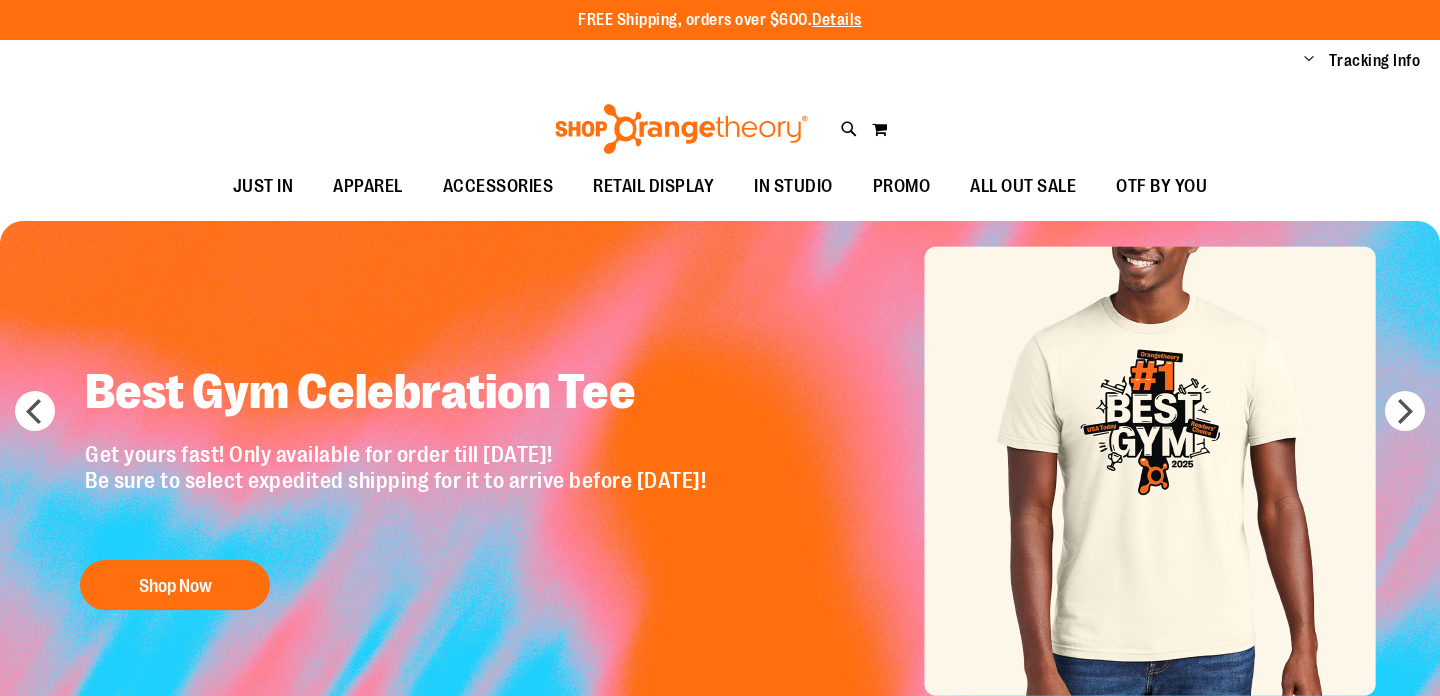scroll, scrollTop: 0, scrollLeft: 0, axis: both 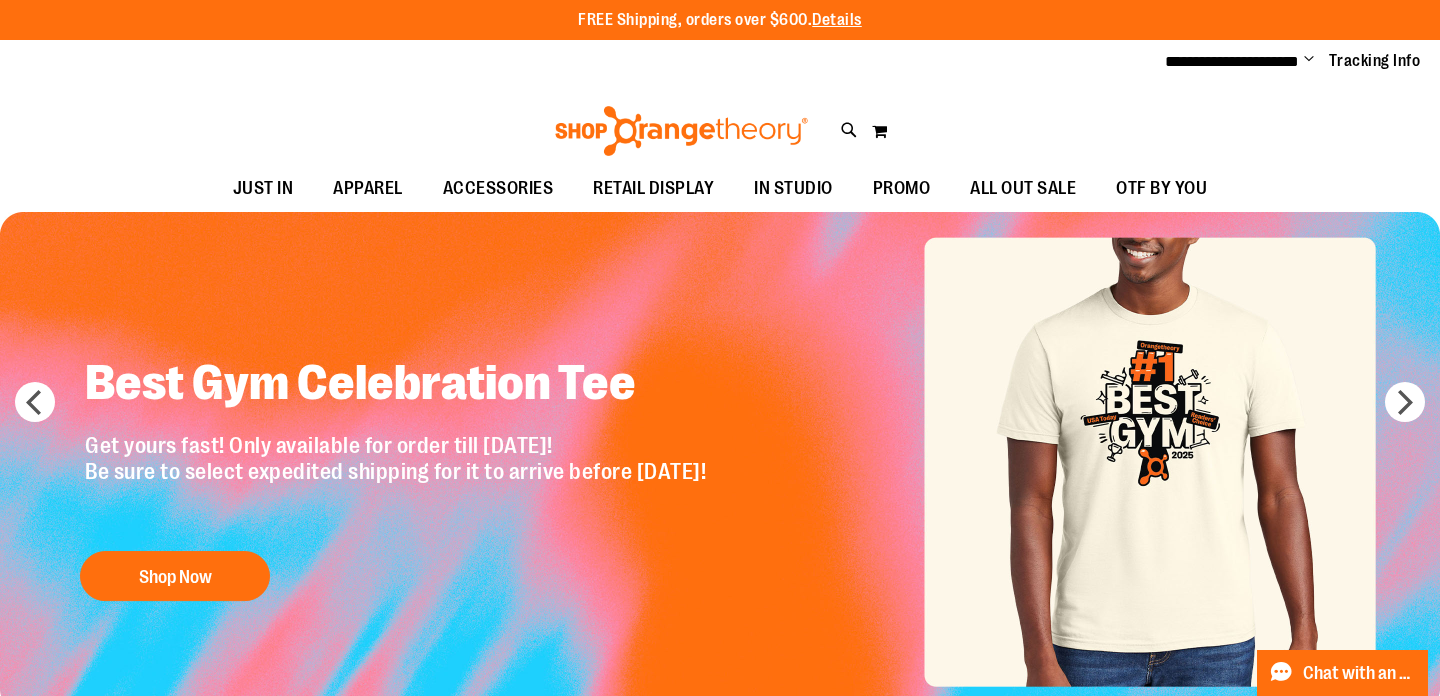 click on "**********" at bounding box center (1285, 62) 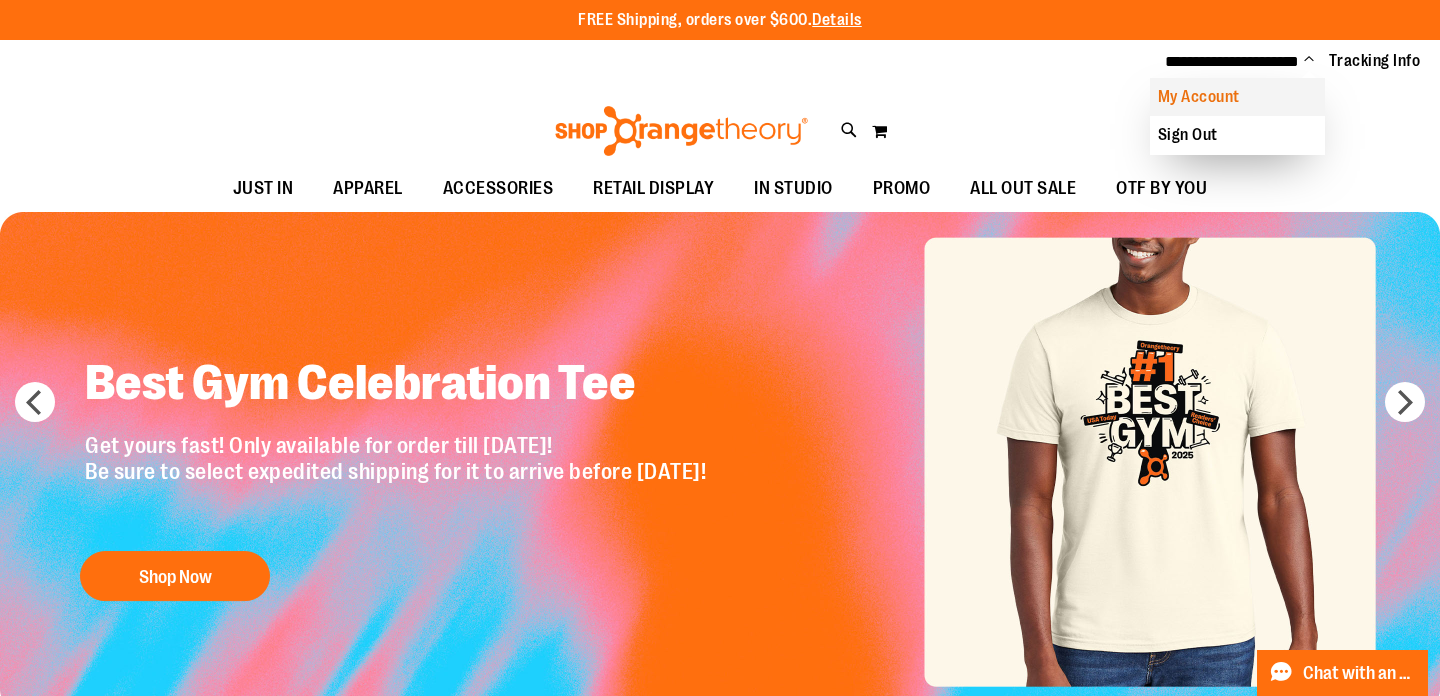 click on "My Account" at bounding box center [1237, 97] 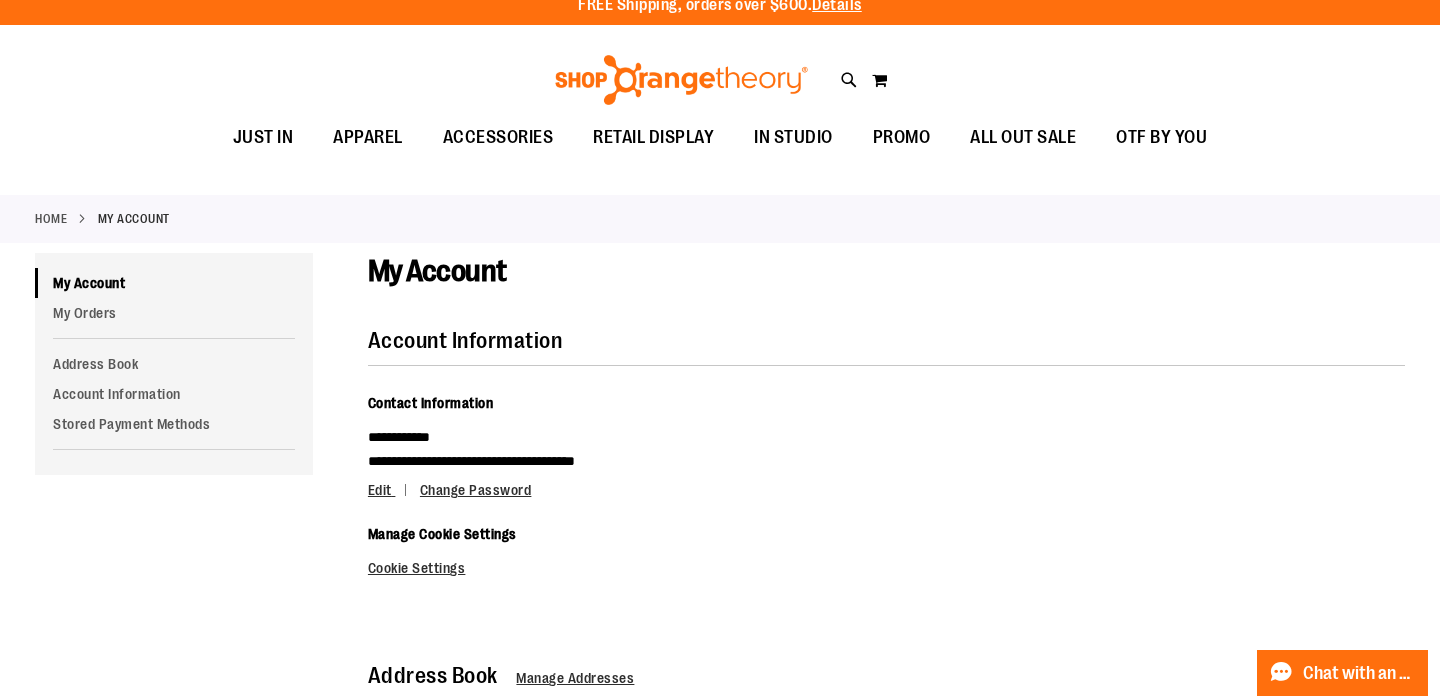 scroll, scrollTop: 0, scrollLeft: 0, axis: both 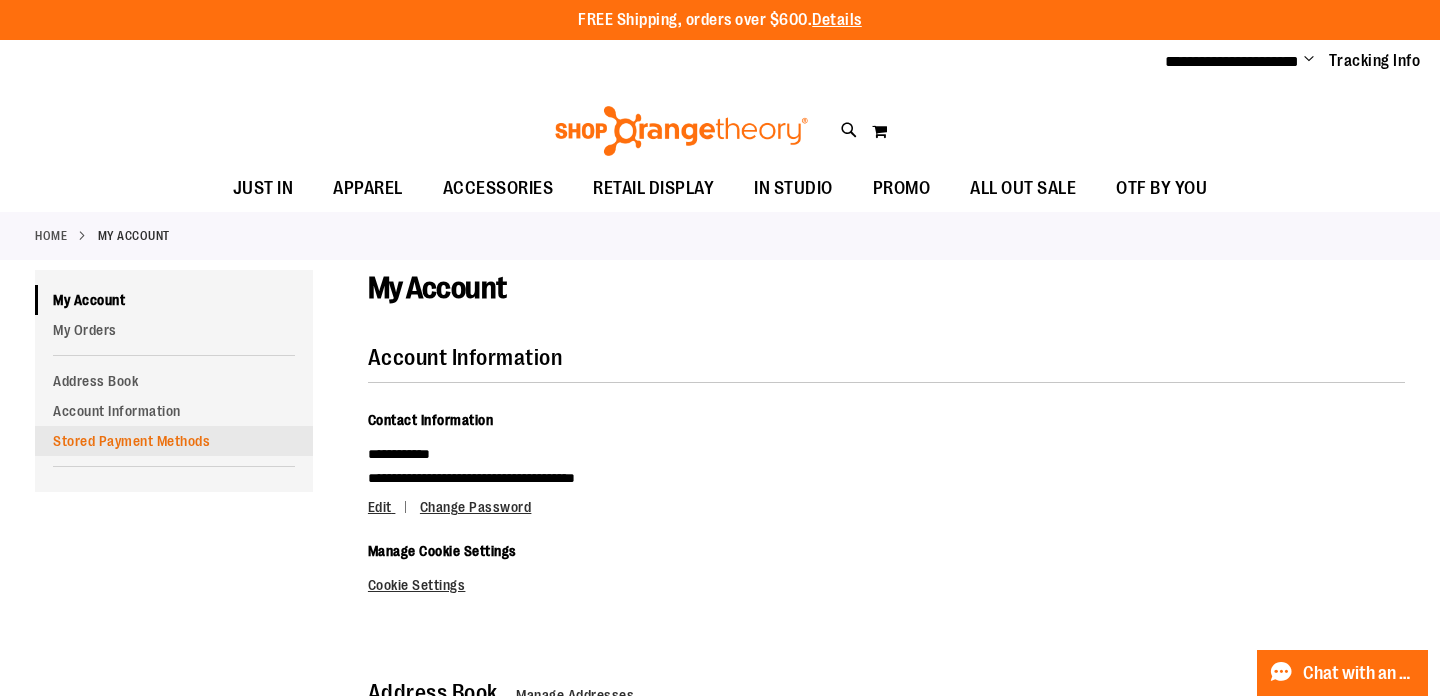 click on "Stored Payment Methods" at bounding box center (174, 441) 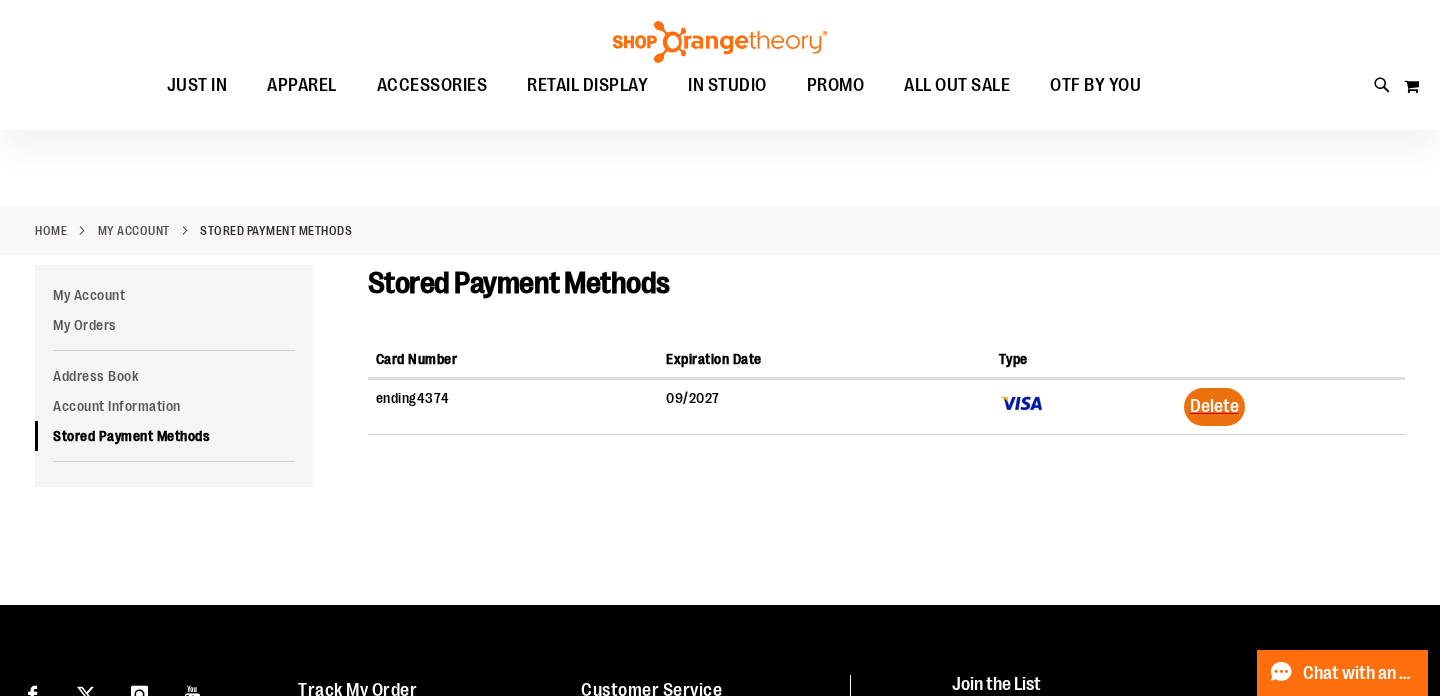 scroll, scrollTop: 0, scrollLeft: 0, axis: both 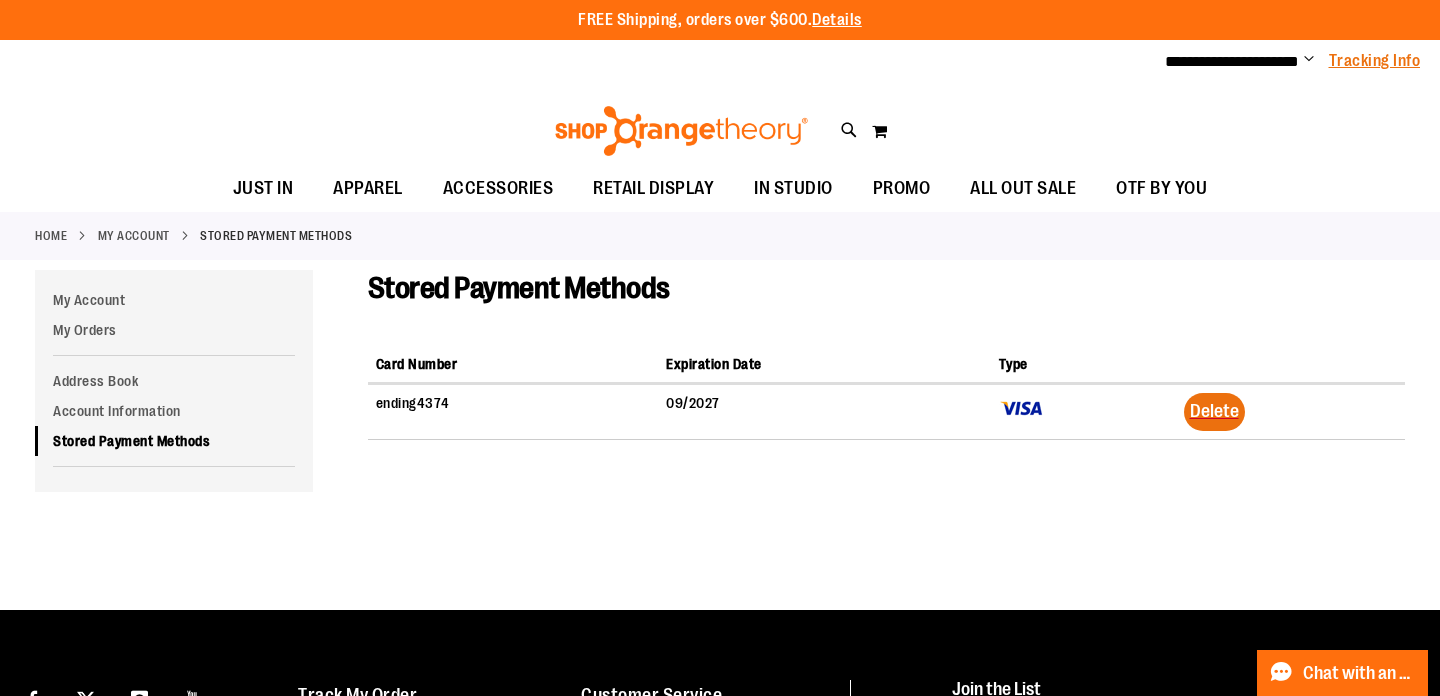 click on "Tracking Info" at bounding box center [1375, 61] 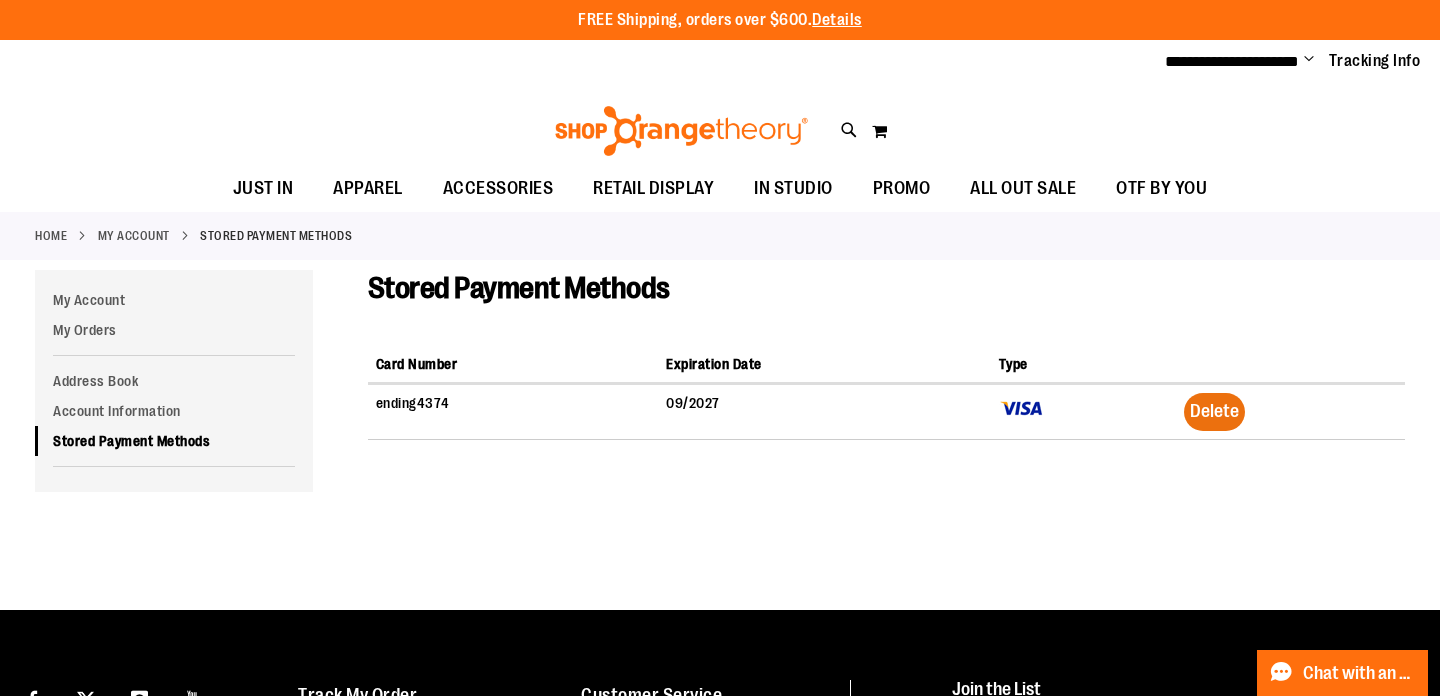 click on "Delete" at bounding box center [1214, 411] 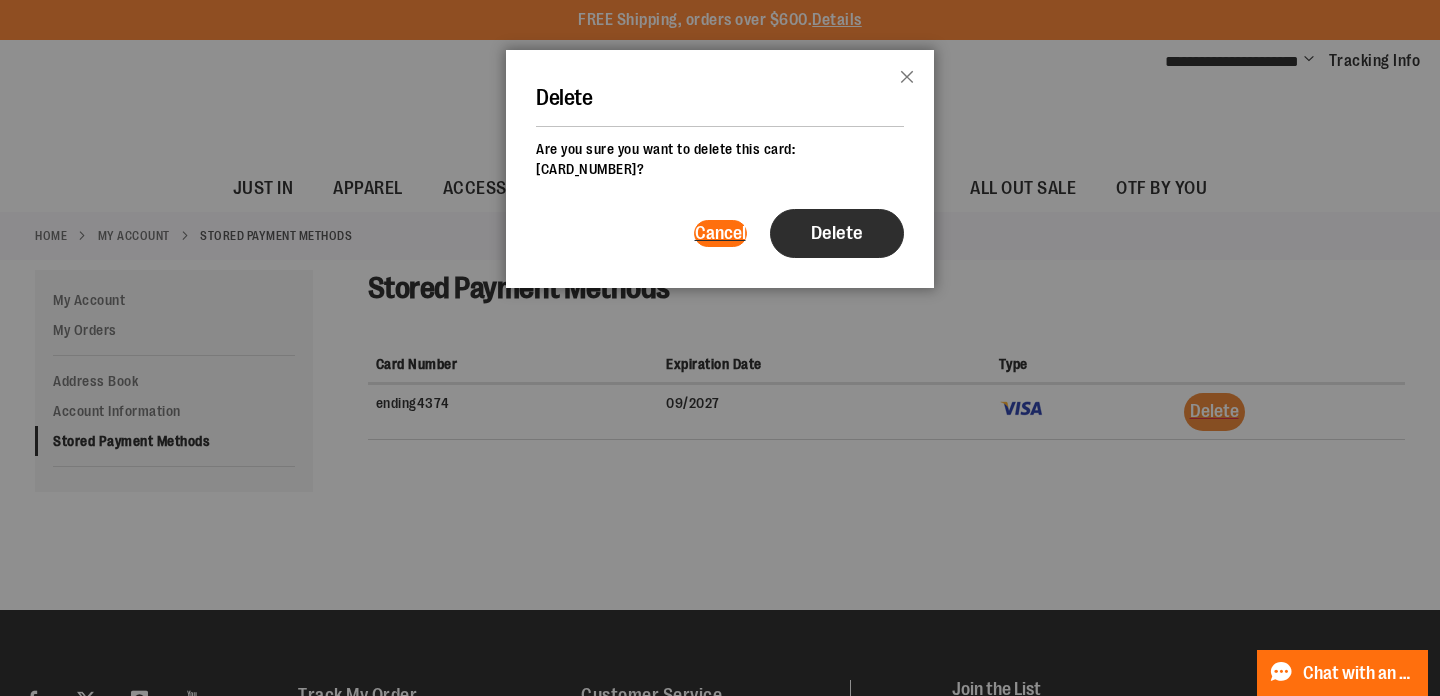 click on "Delete" at bounding box center (837, 233) 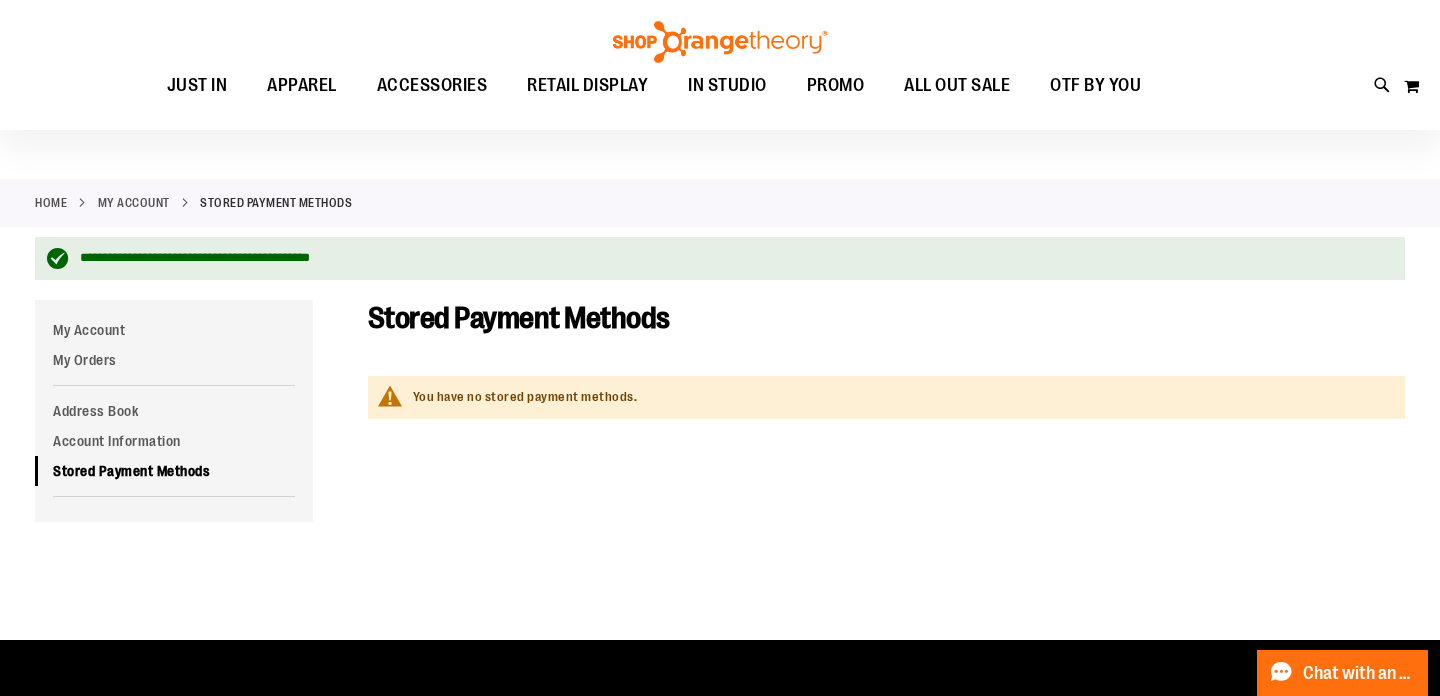 scroll, scrollTop: 0, scrollLeft: 0, axis: both 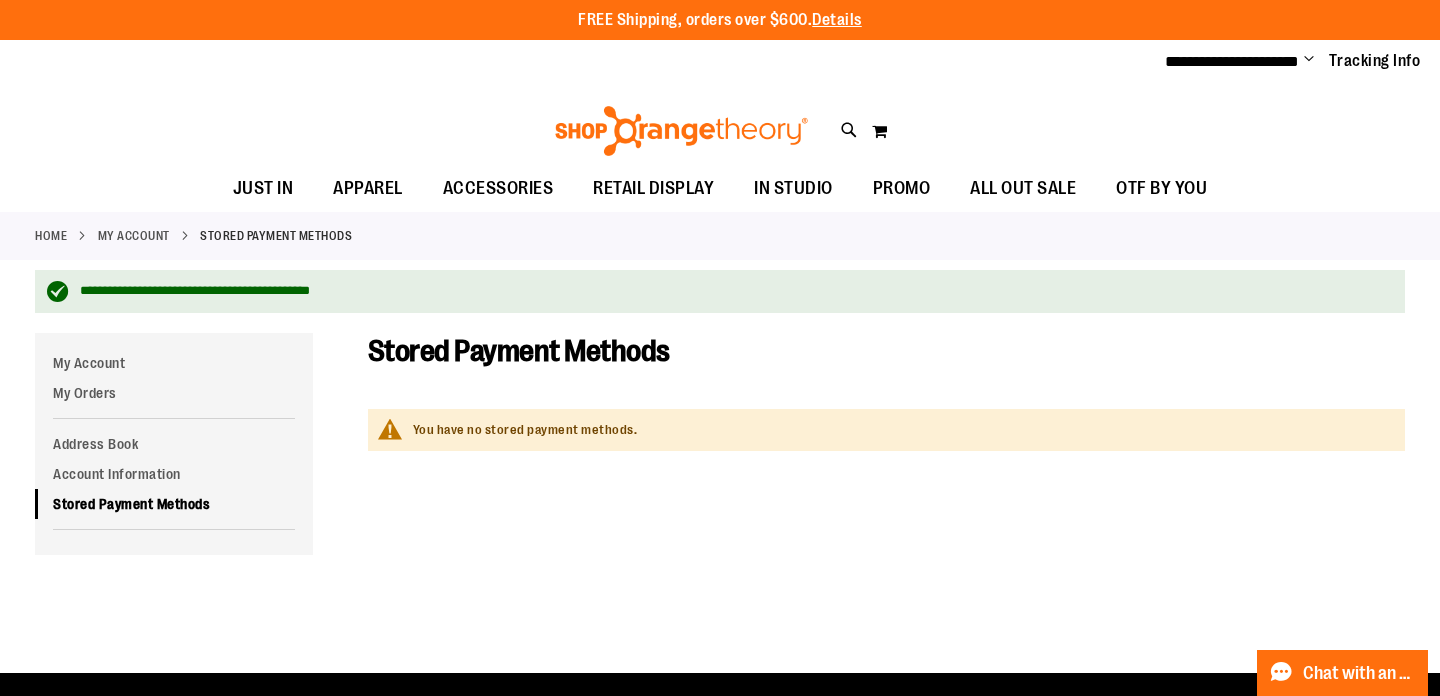 click on "Stored Payment Methods" at bounding box center [276, 236] 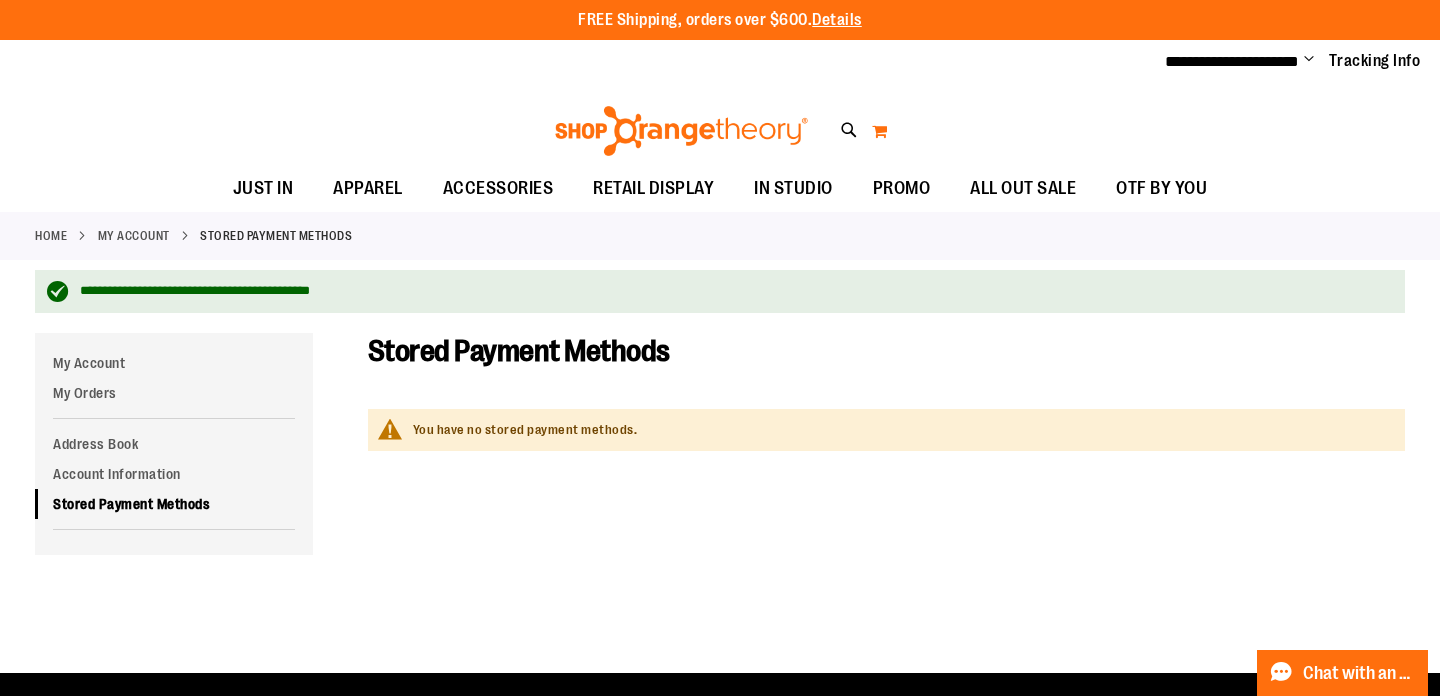 click on "My Cart
0" at bounding box center (879, 131) 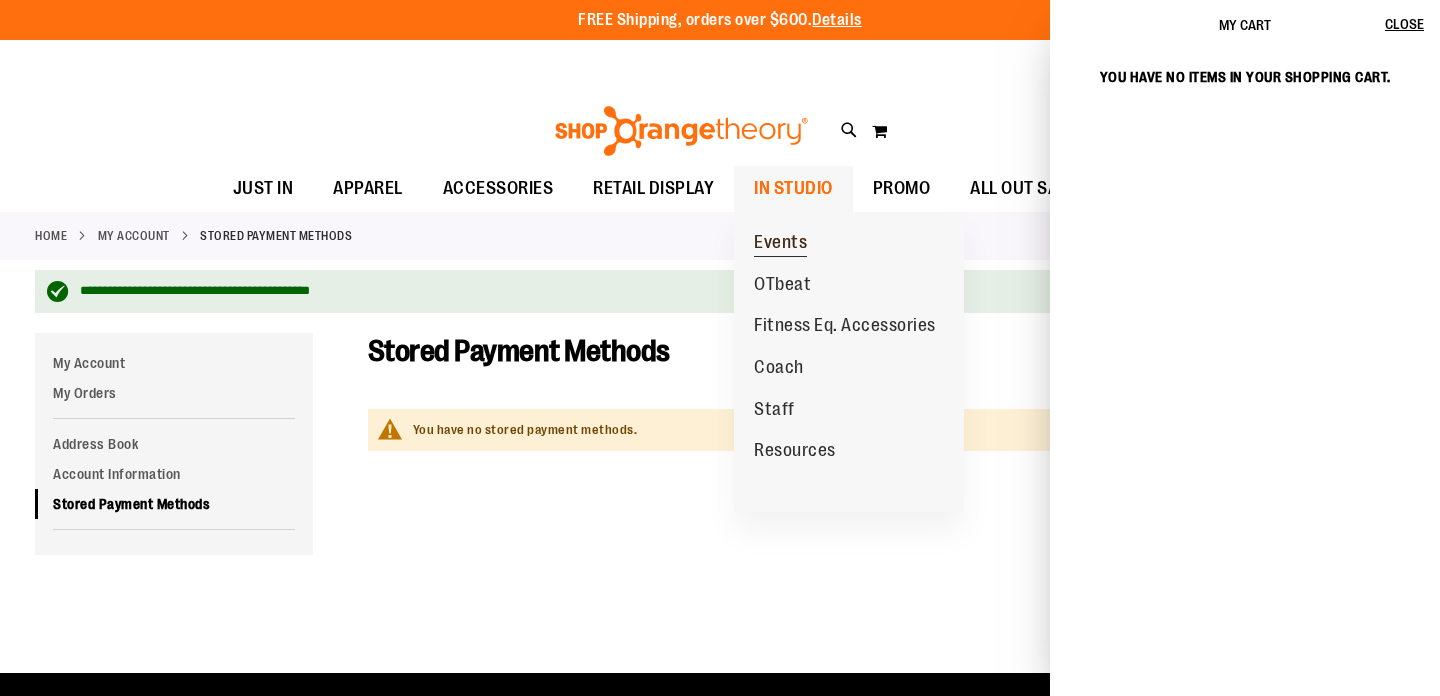 click on "Events" at bounding box center (780, 244) 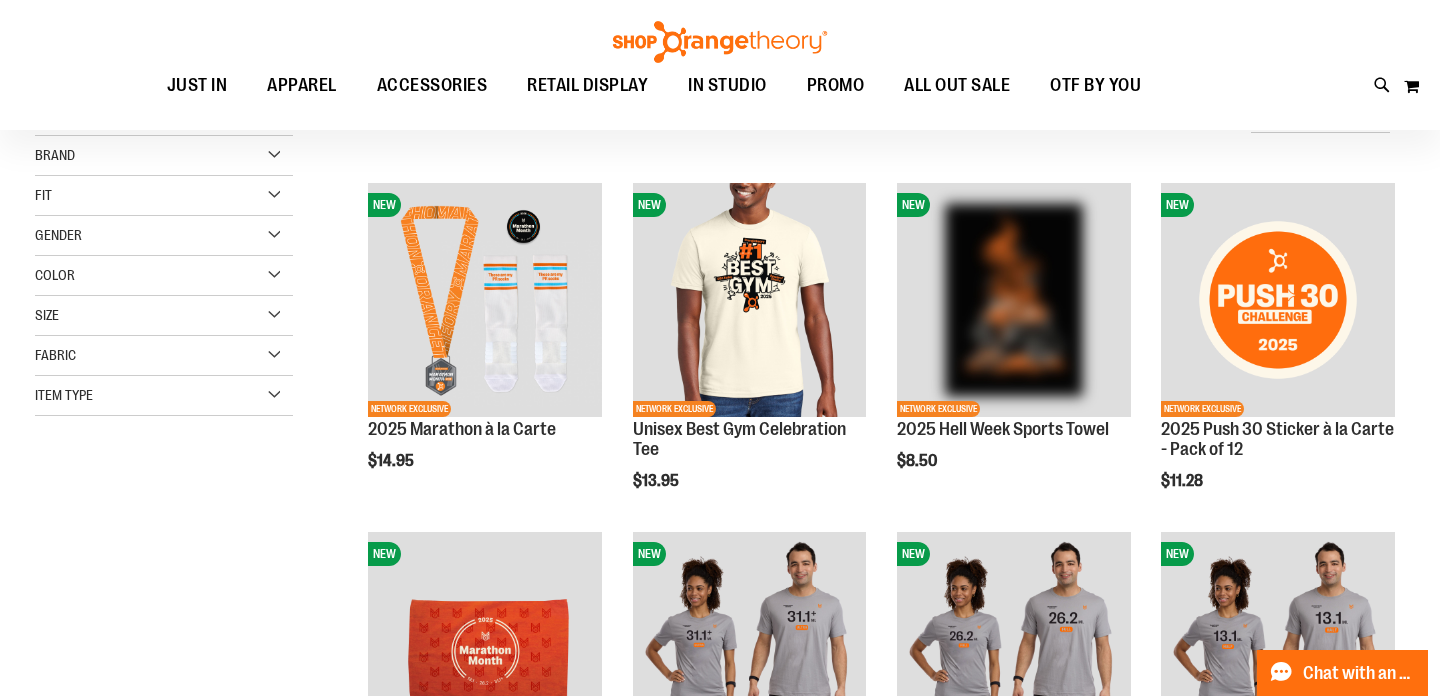 scroll, scrollTop: 251, scrollLeft: 0, axis: vertical 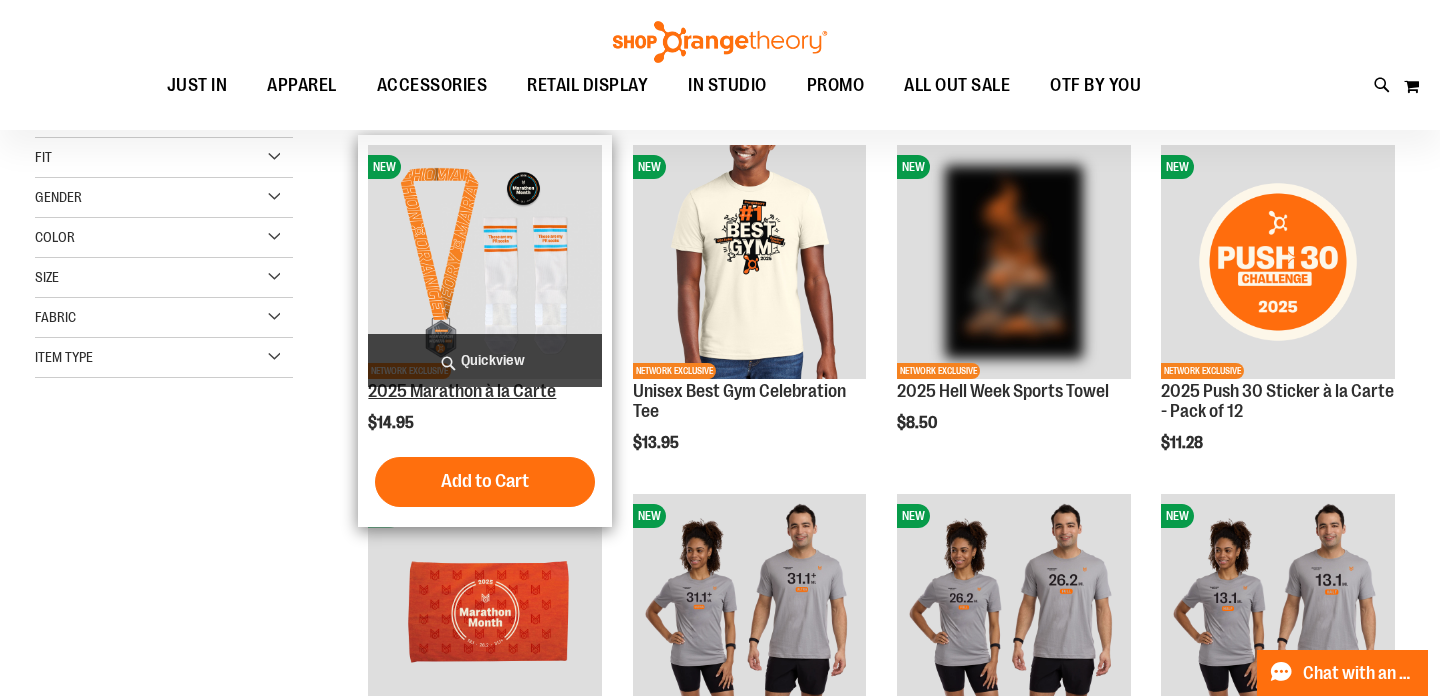 click on "2025 Marathon à la Carte" at bounding box center [462, 391] 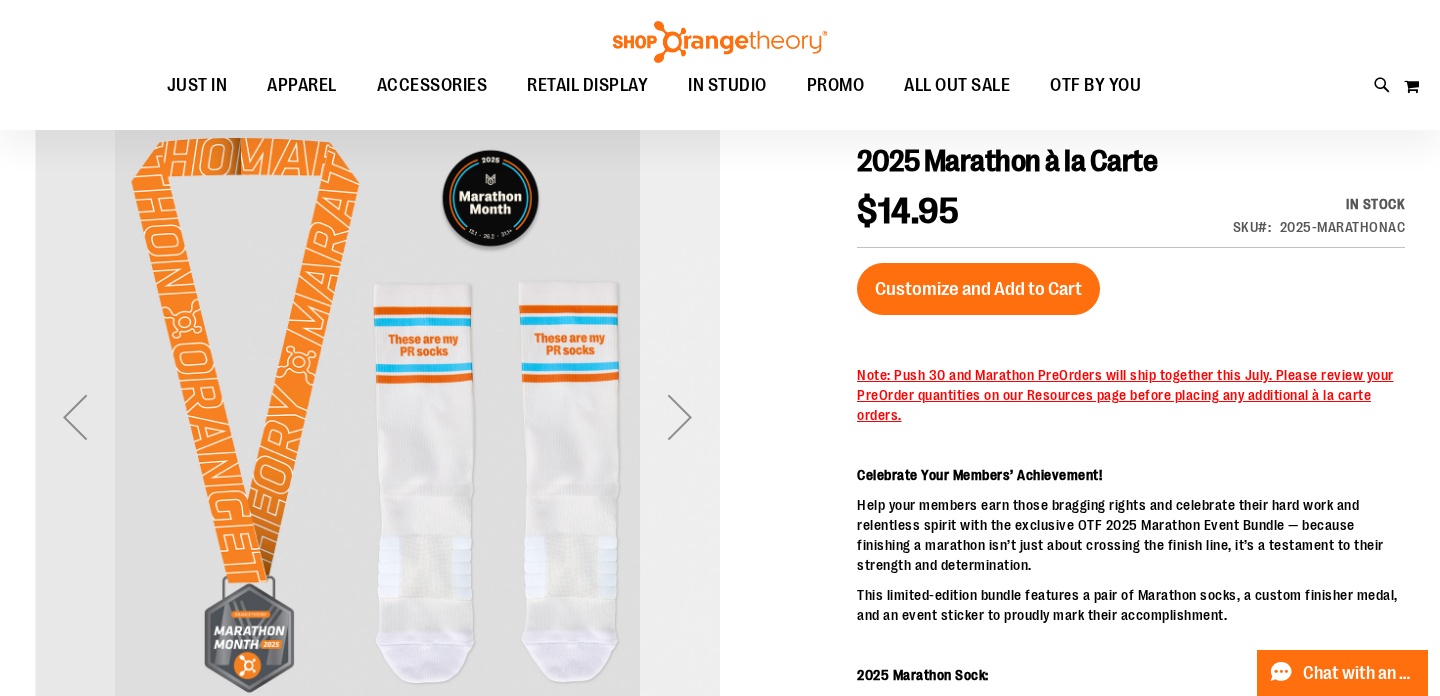 scroll, scrollTop: 227, scrollLeft: 0, axis: vertical 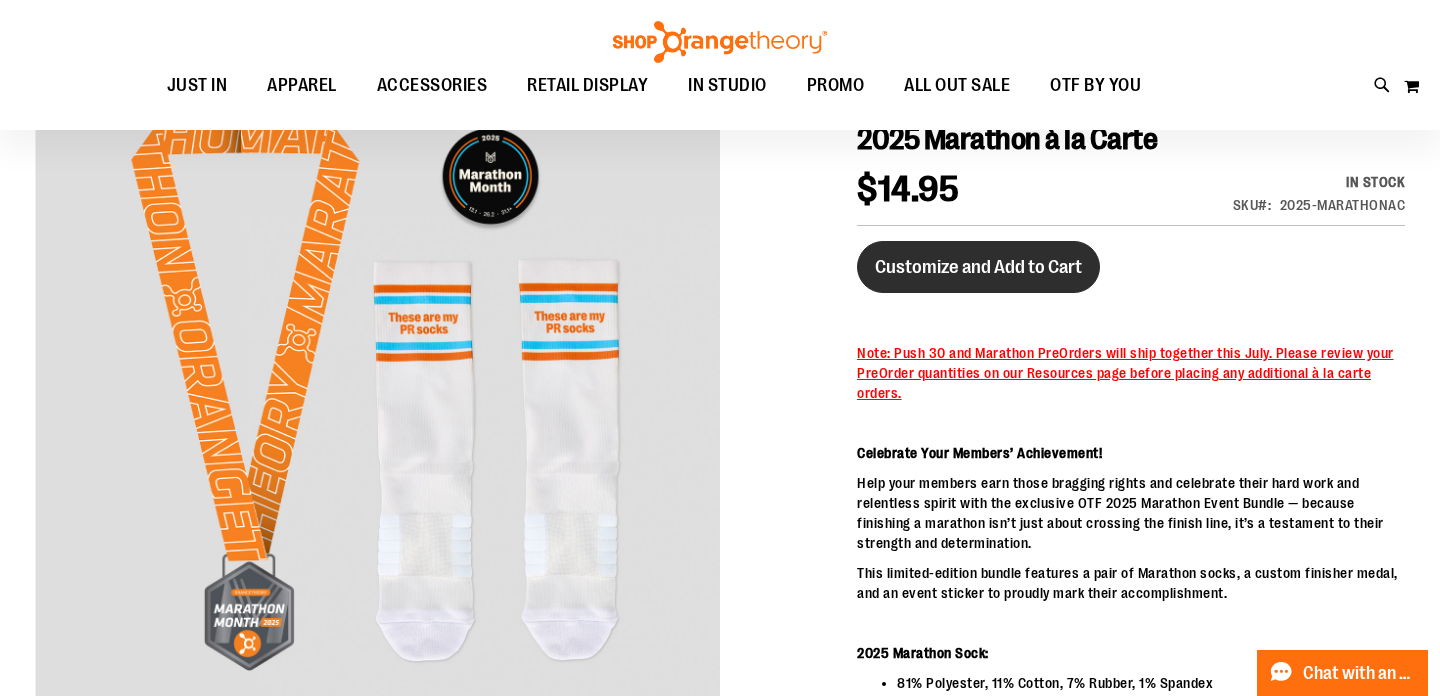 click on "Customize and Add to Cart" at bounding box center (978, 267) 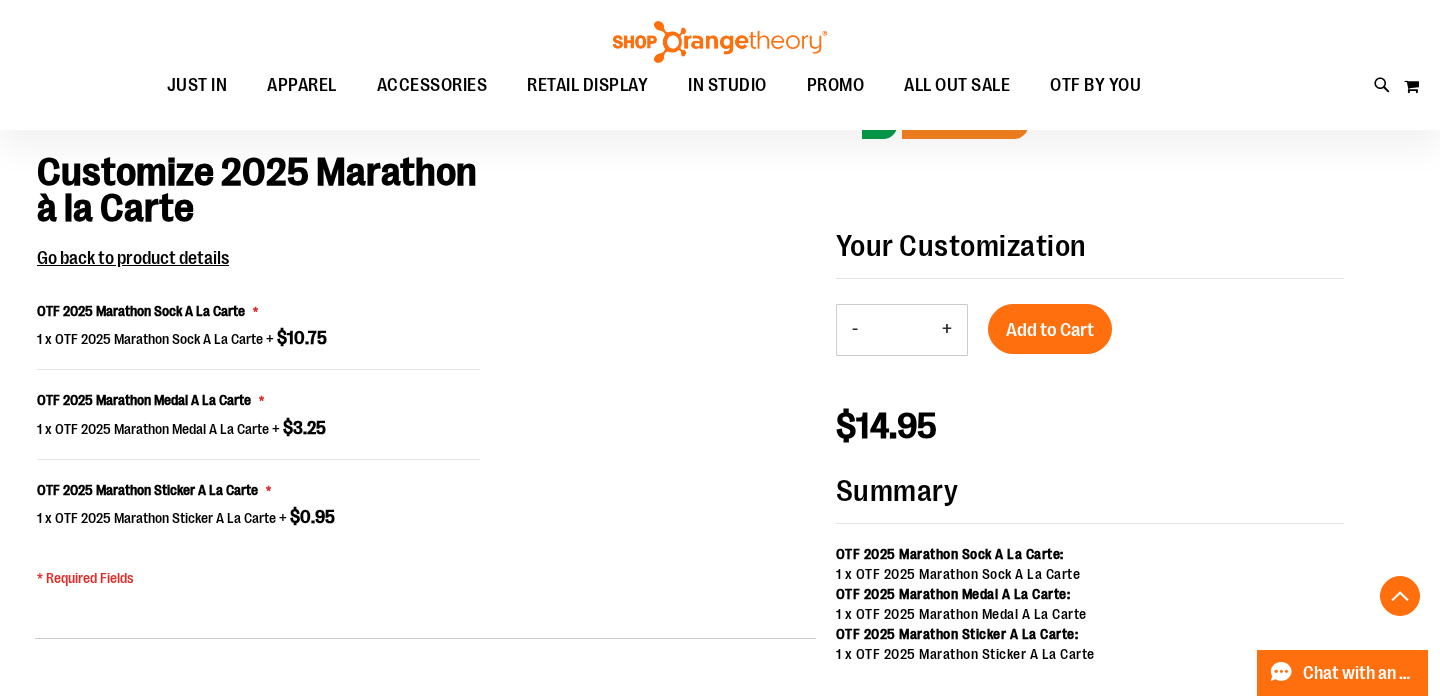 scroll, scrollTop: 1332, scrollLeft: 0, axis: vertical 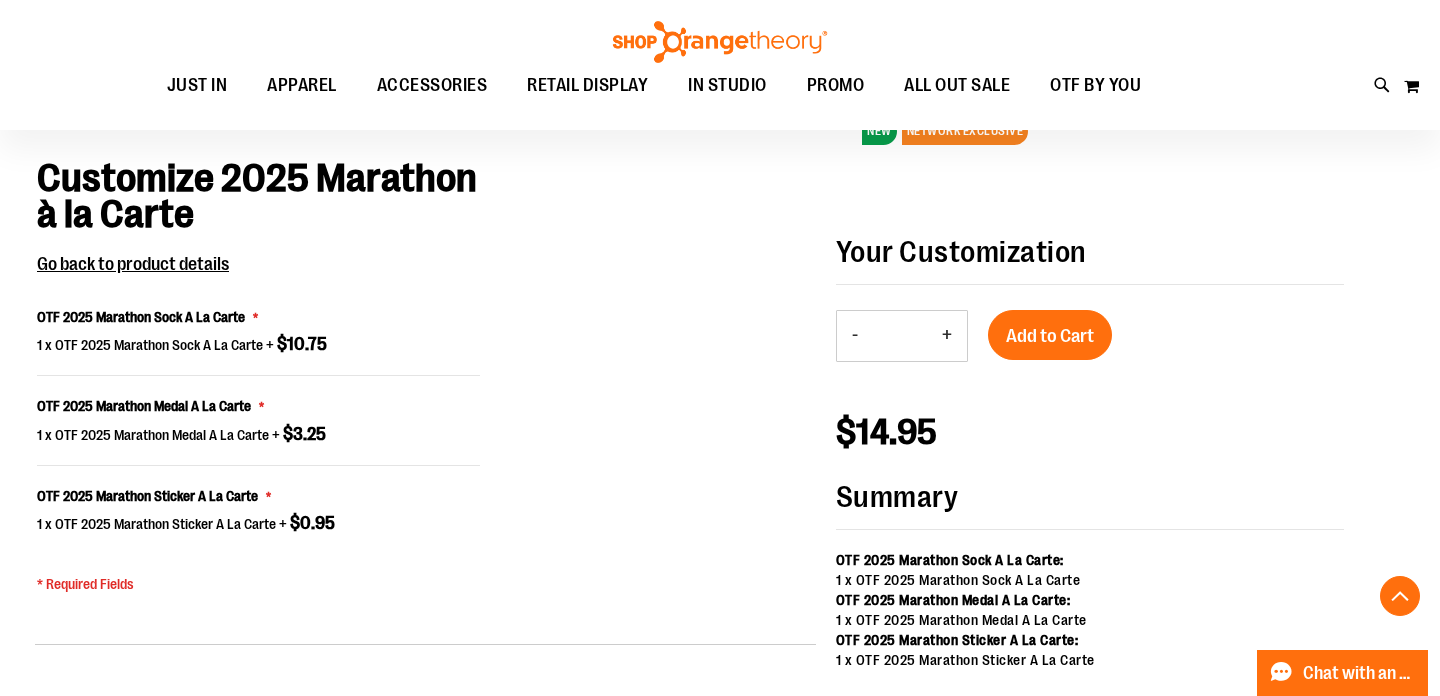 click on "+" at bounding box center (947, 336) 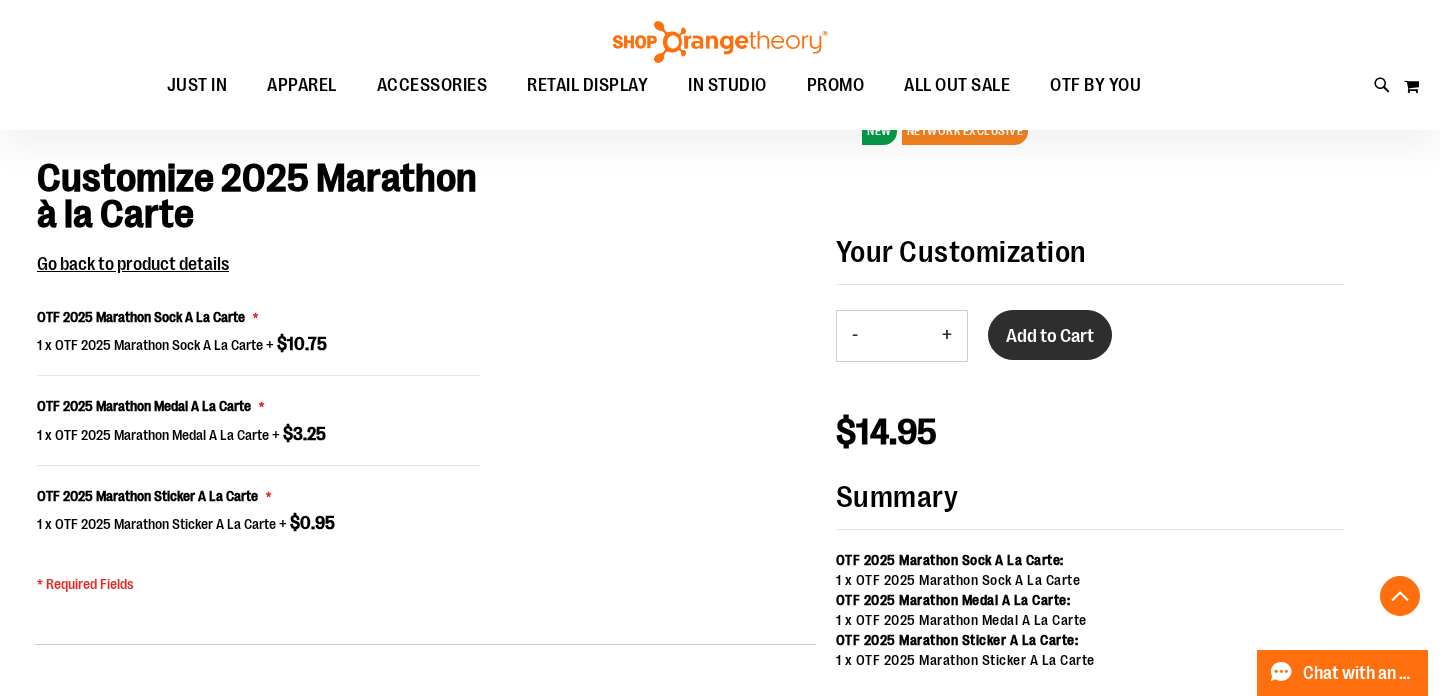 click on "Add to Cart" at bounding box center [1050, 336] 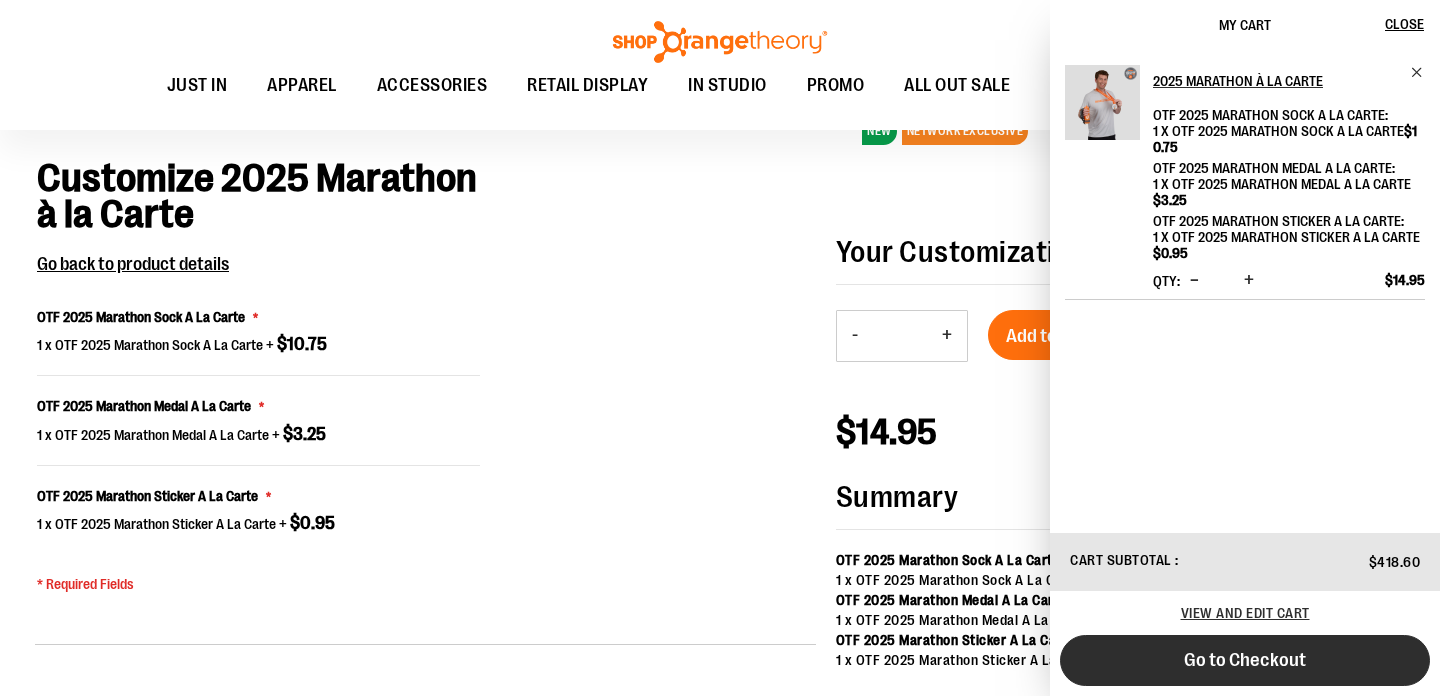 click on "Go to Checkout" at bounding box center [1245, 660] 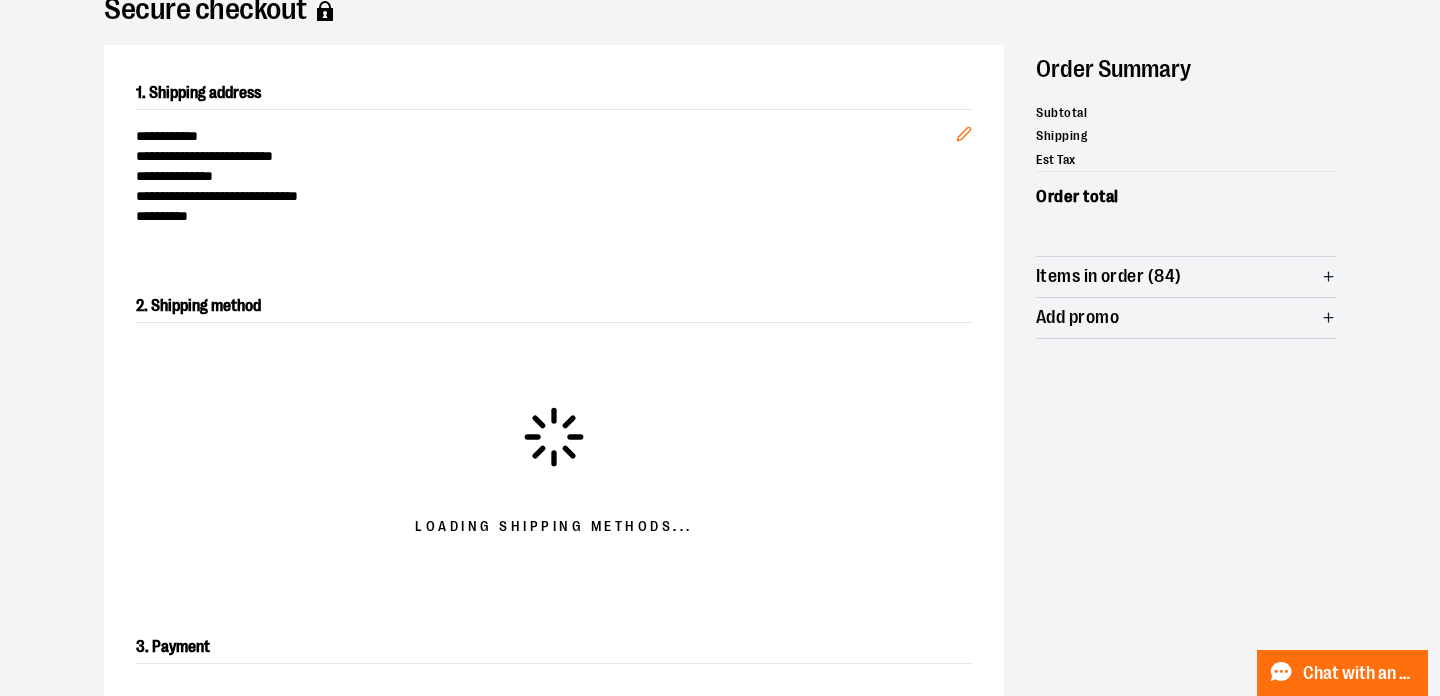 scroll, scrollTop: 341, scrollLeft: 0, axis: vertical 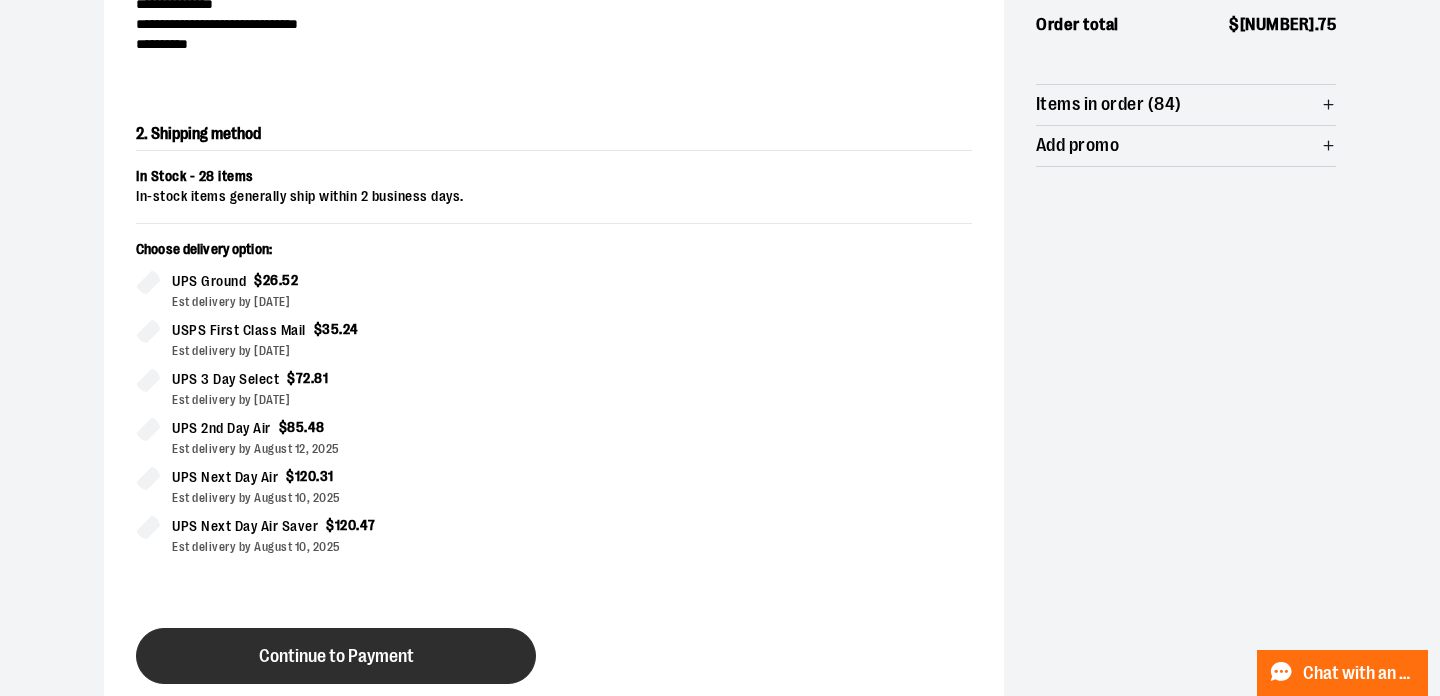 click on "Continue to Payment" at bounding box center (336, 656) 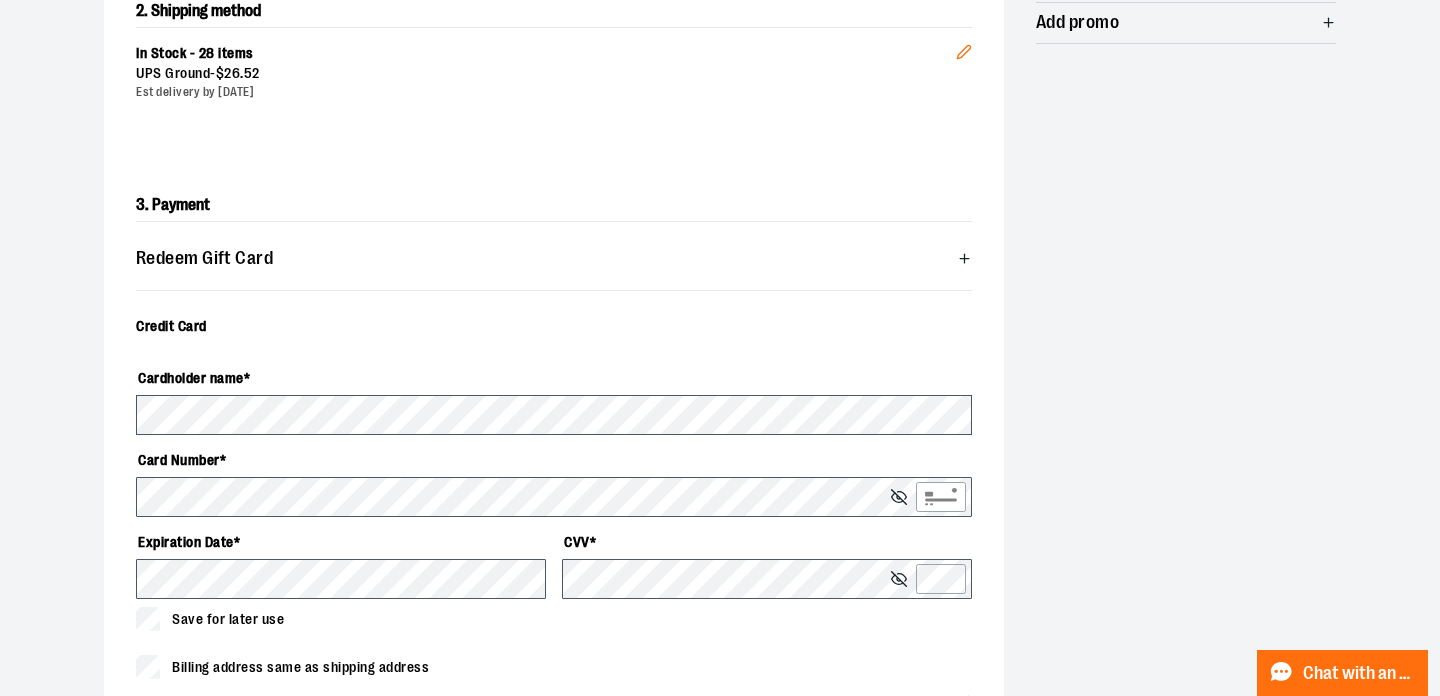 scroll, scrollTop: 470, scrollLeft: 0, axis: vertical 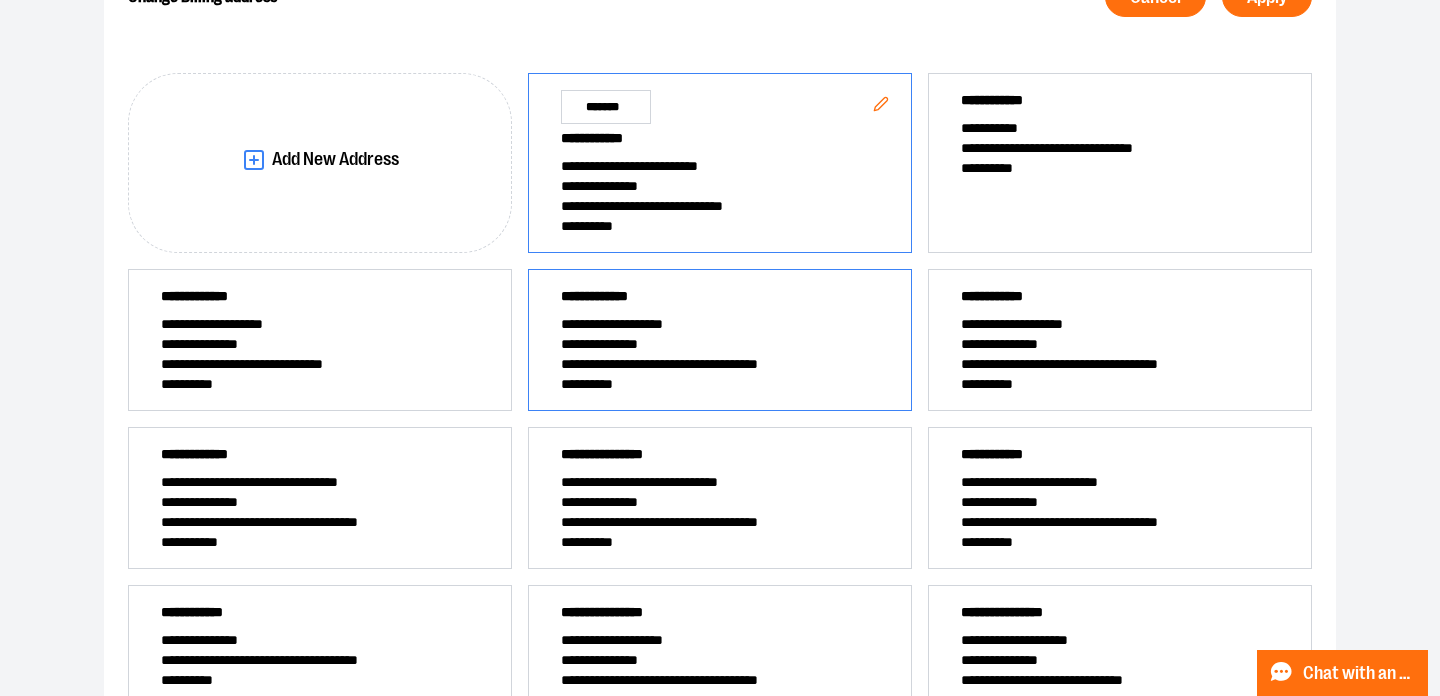 click on "**********" at bounding box center (720, 364) 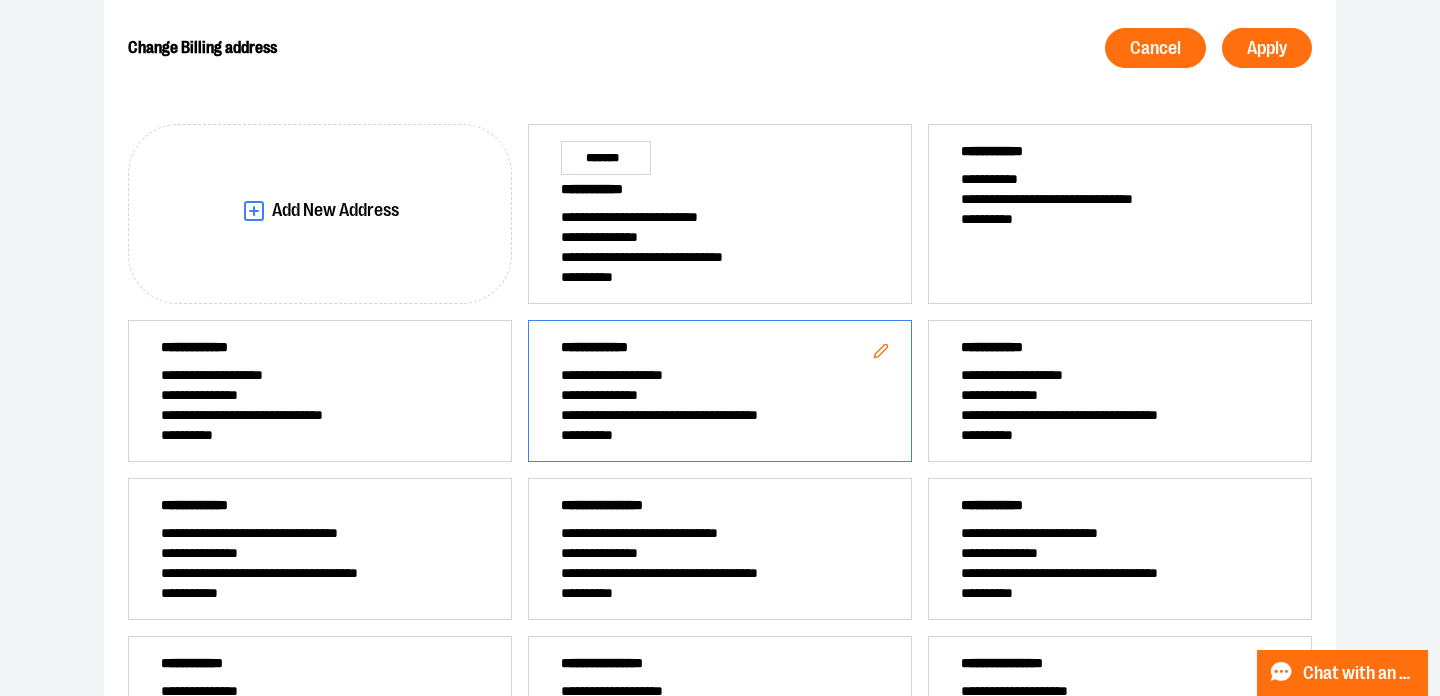 scroll, scrollTop: 0, scrollLeft: 0, axis: both 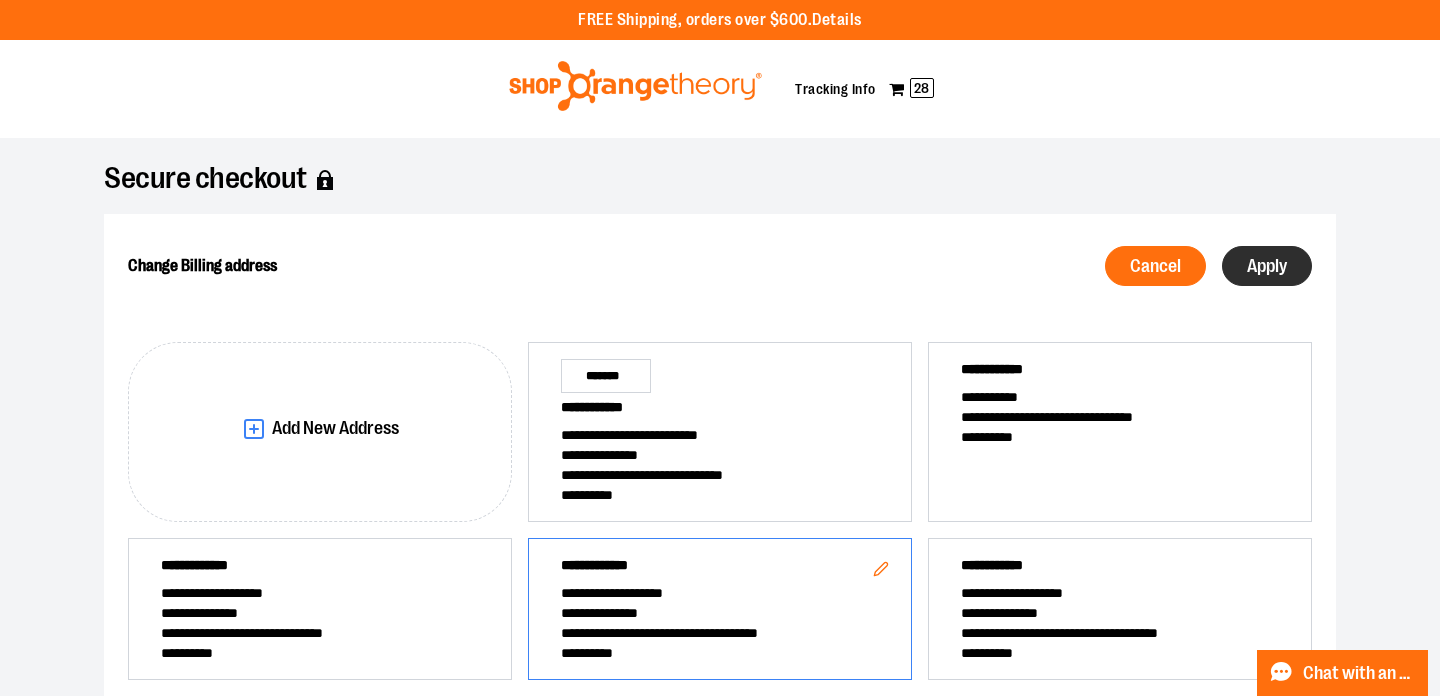 click on "Apply" at bounding box center [1267, 266] 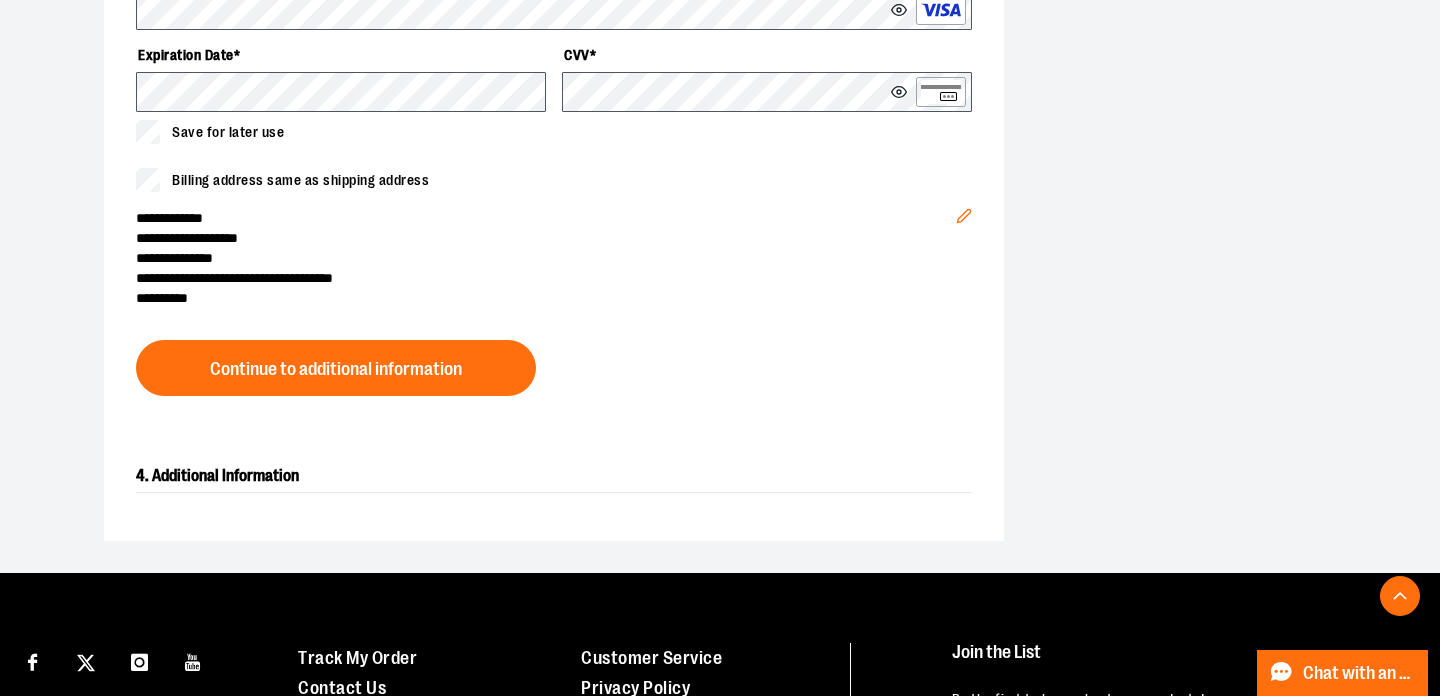 scroll, scrollTop: 1002, scrollLeft: 0, axis: vertical 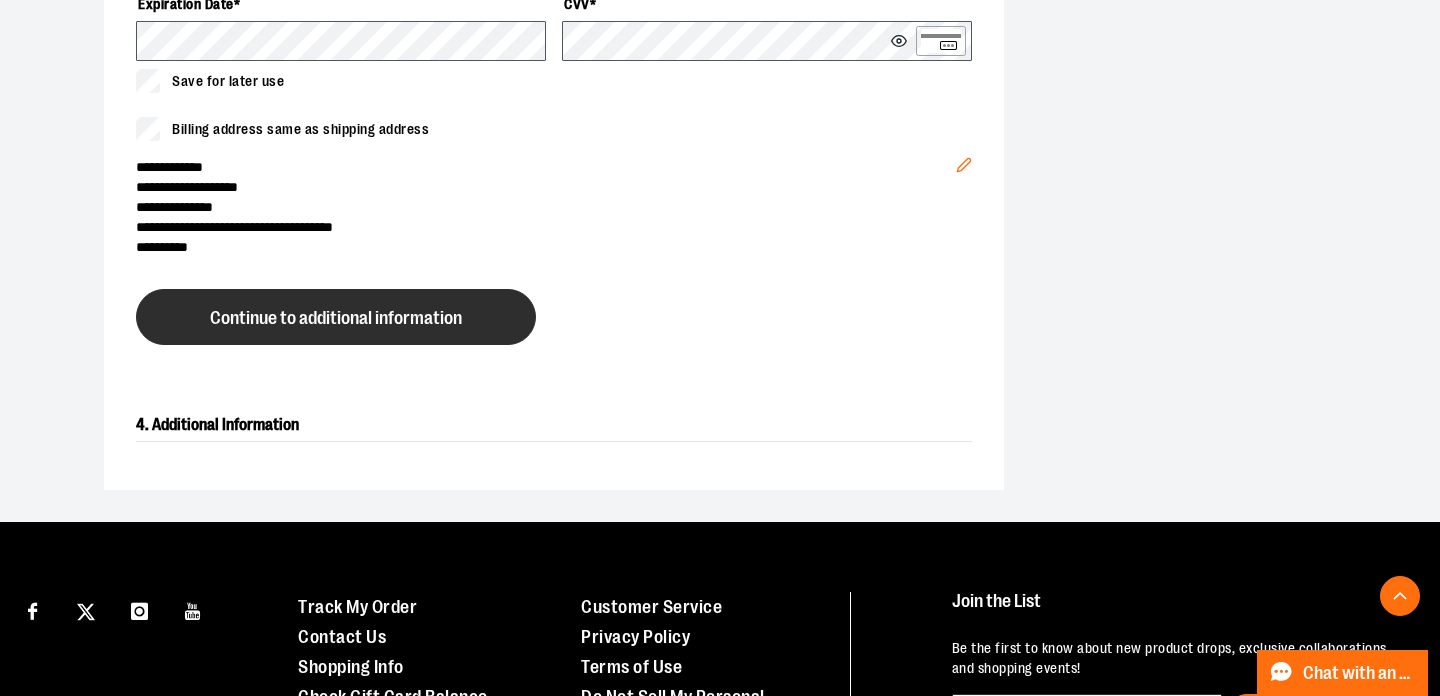 click on "Continue to additional information" at bounding box center (336, 318) 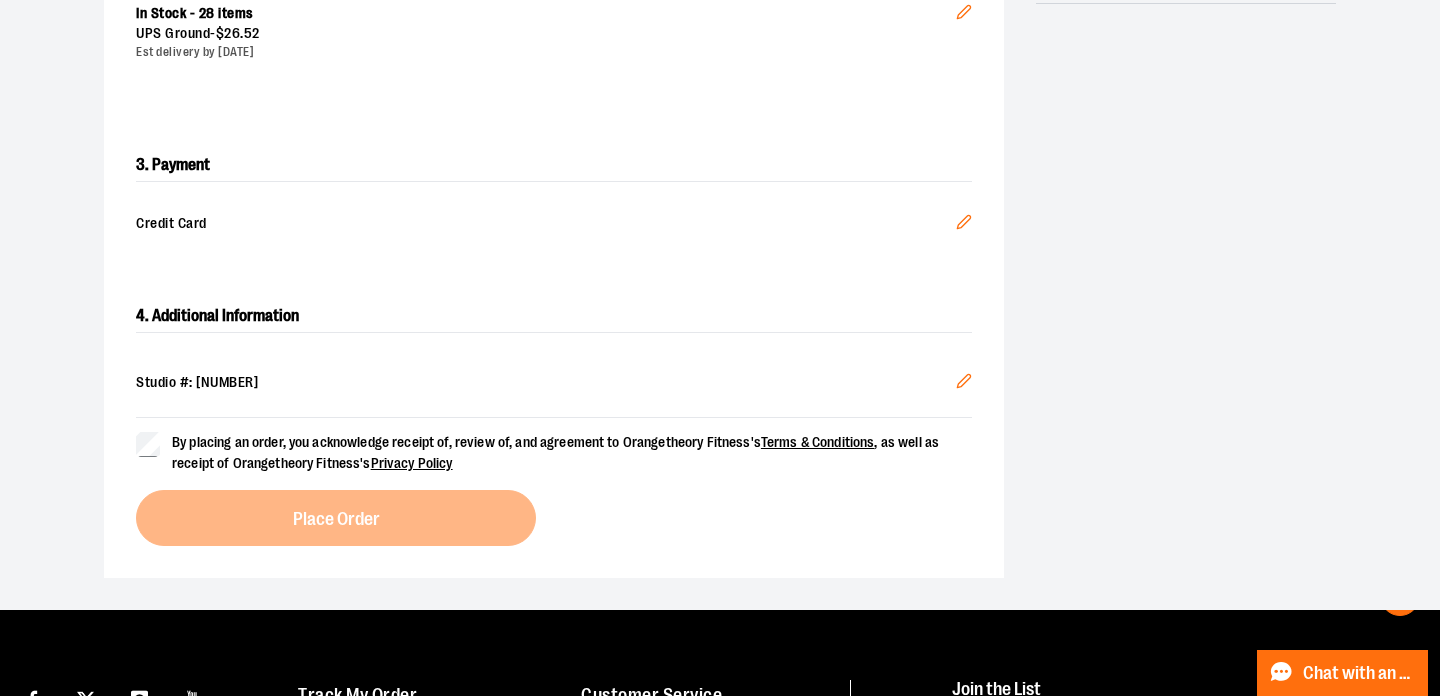 scroll, scrollTop: 515, scrollLeft: 0, axis: vertical 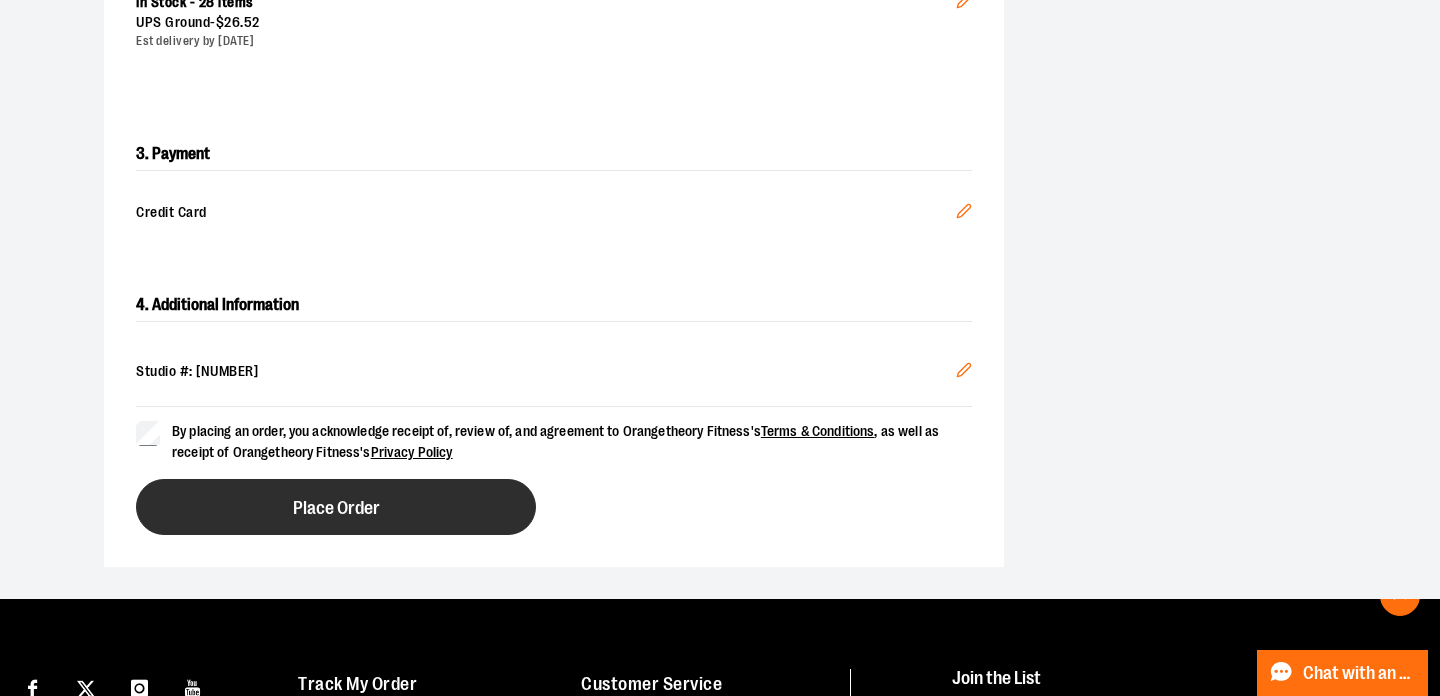 click on "Place Order" at bounding box center (336, 508) 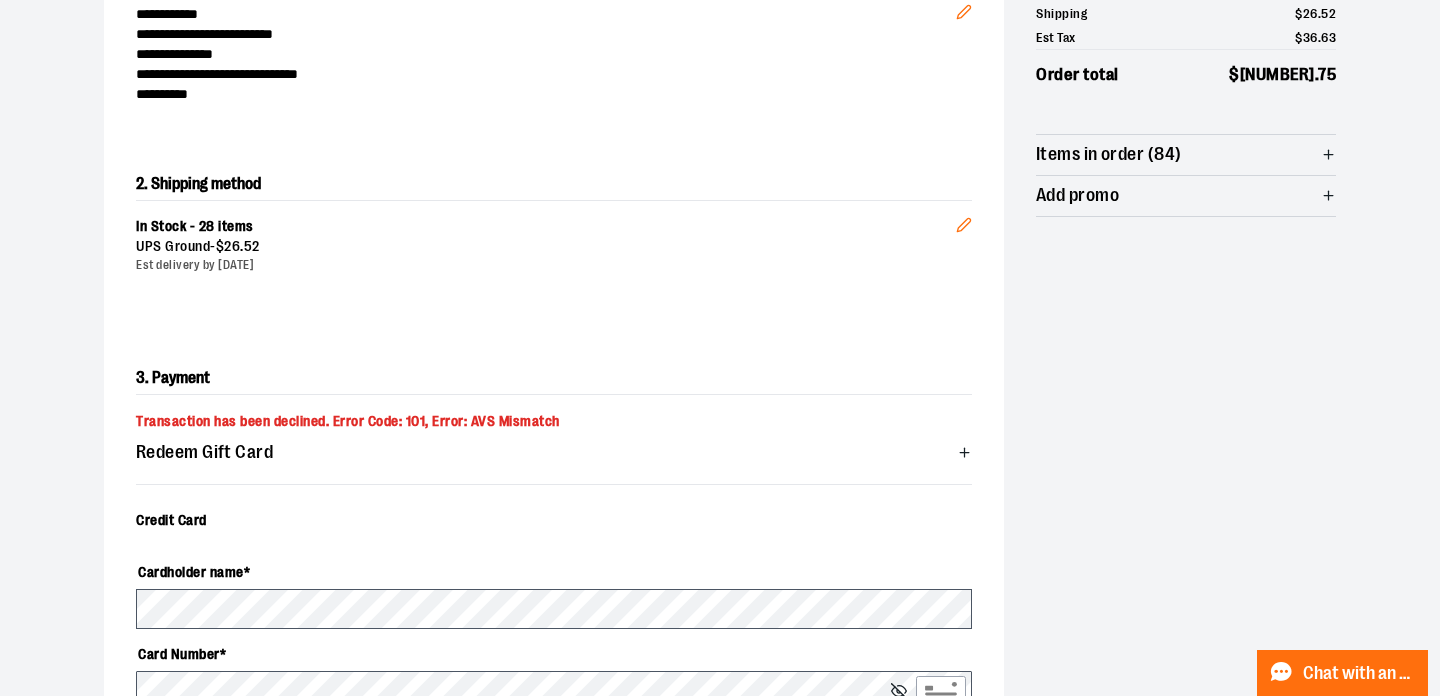 scroll, scrollTop: 305, scrollLeft: 0, axis: vertical 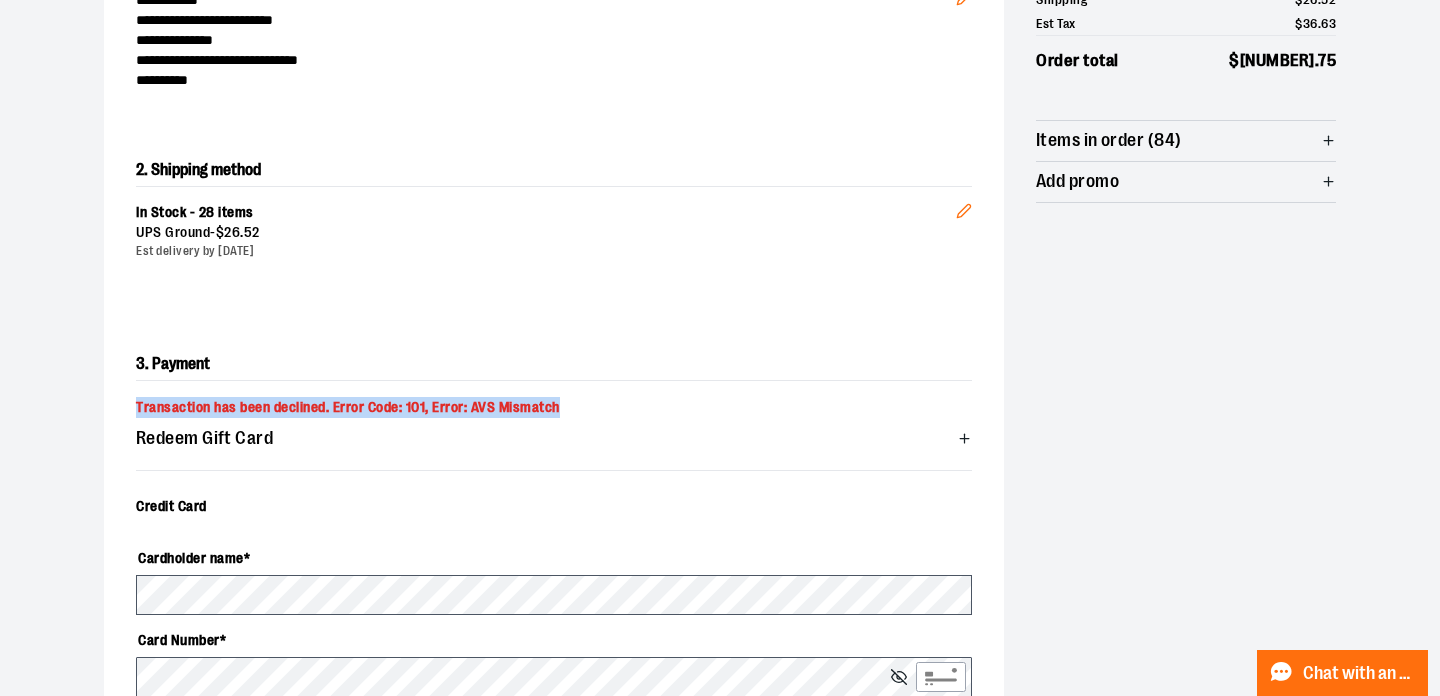 drag, startPoint x: 136, startPoint y: 408, endPoint x: 581, endPoint y: 404, distance: 445.01797 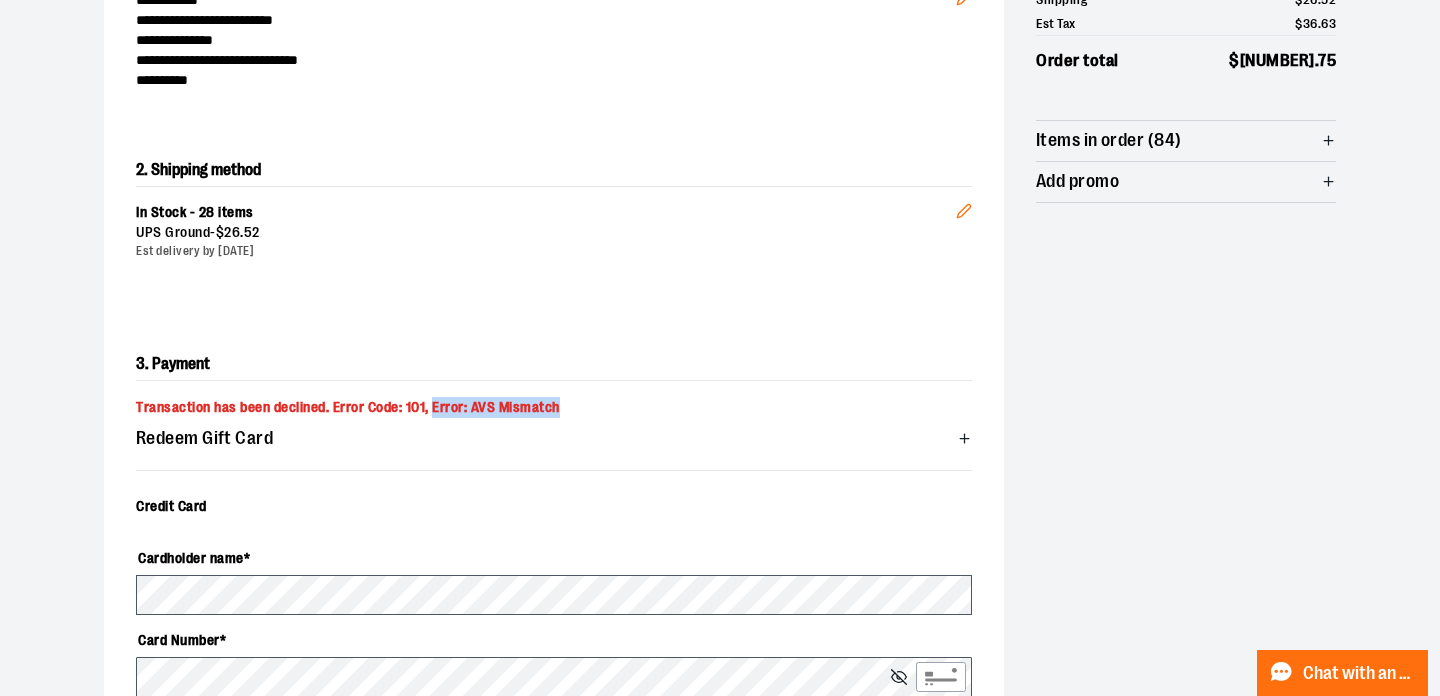 drag, startPoint x: 433, startPoint y: 409, endPoint x: 575, endPoint y: 413, distance: 142.05632 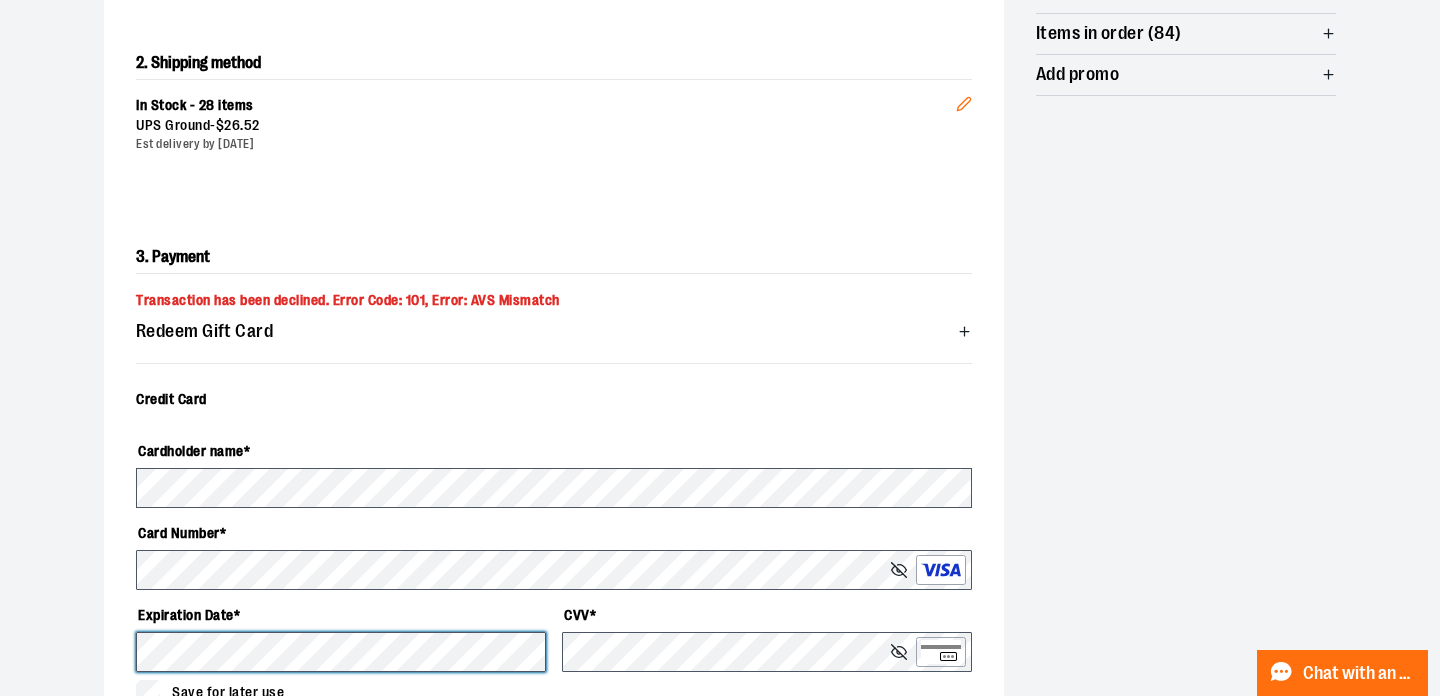 scroll, scrollTop: 471, scrollLeft: 0, axis: vertical 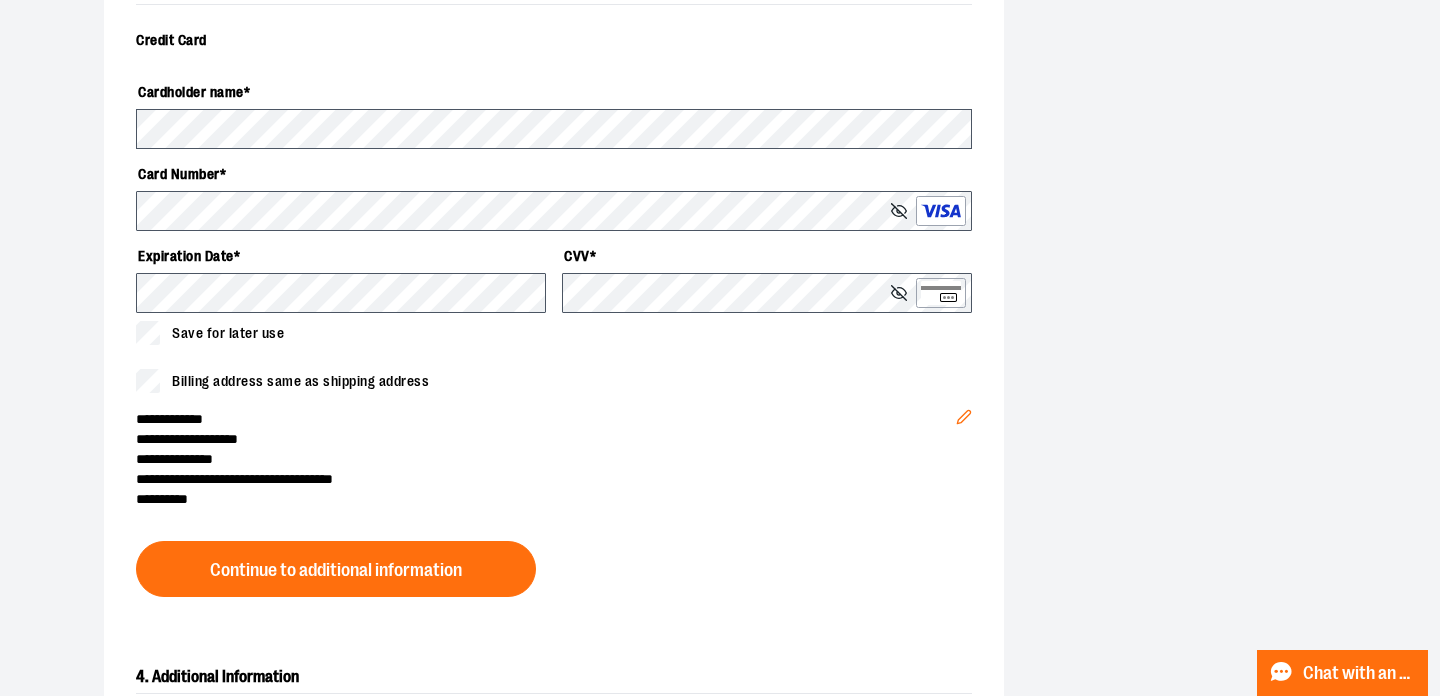 click 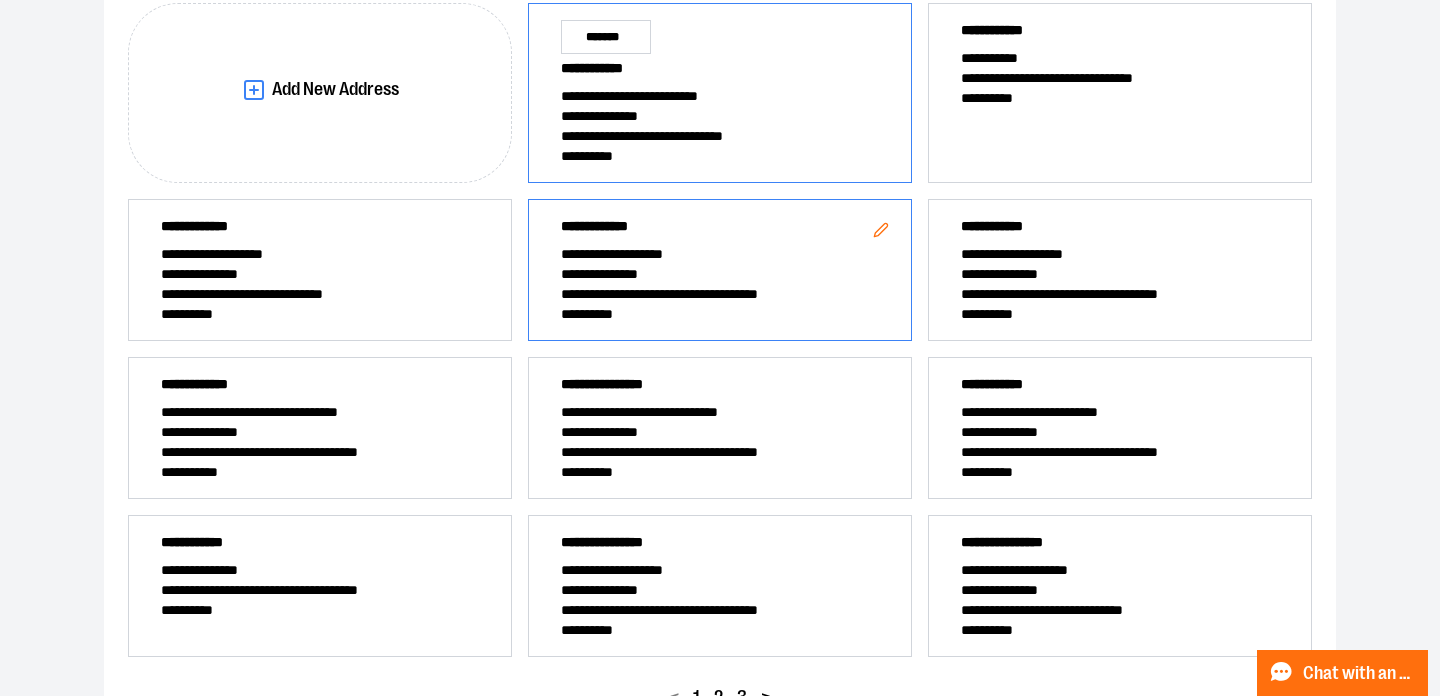 scroll, scrollTop: 343, scrollLeft: 0, axis: vertical 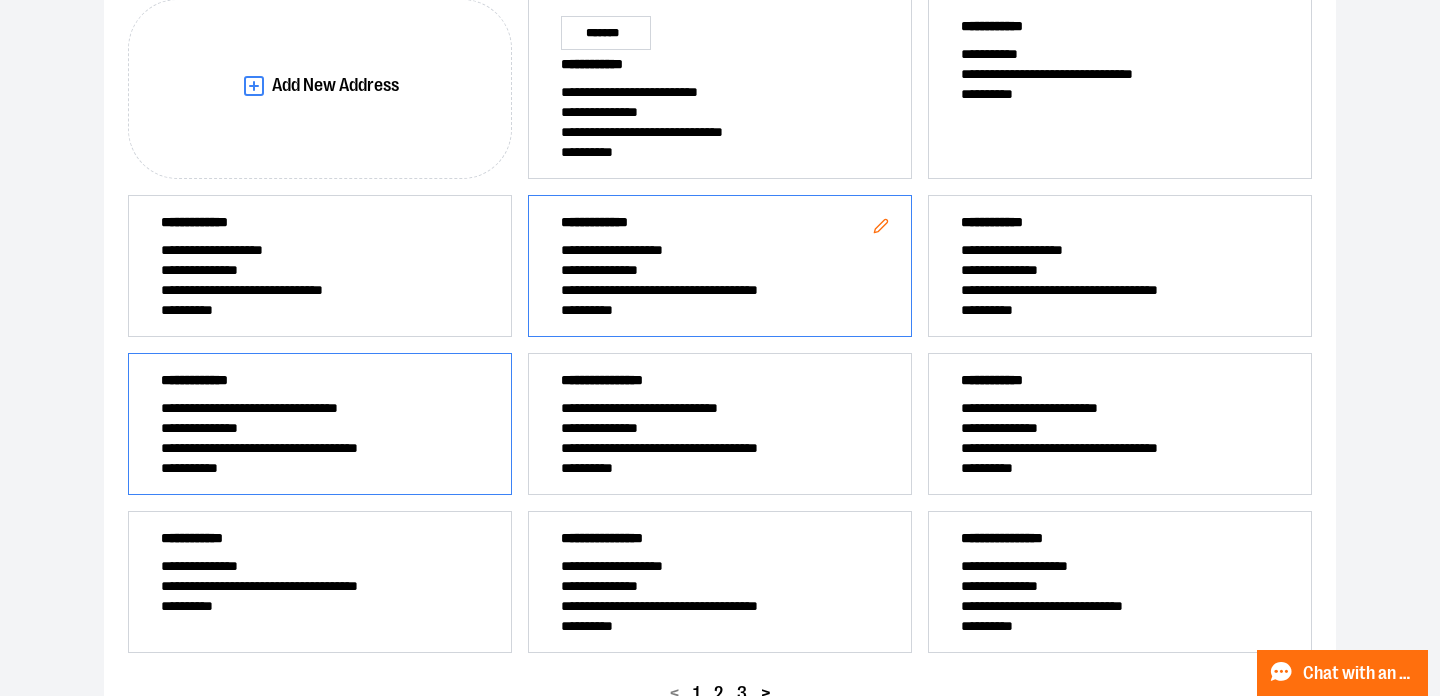 click on "**********" at bounding box center [320, 408] 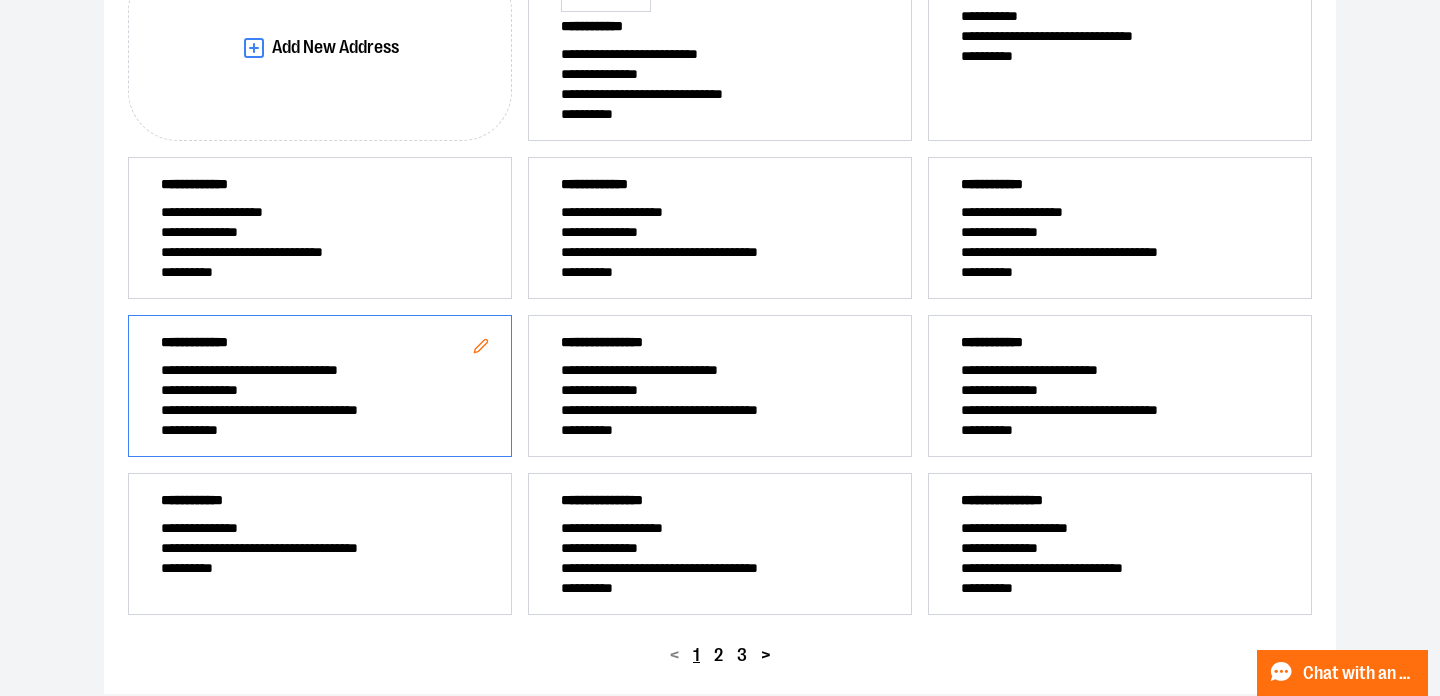 scroll, scrollTop: 469, scrollLeft: 0, axis: vertical 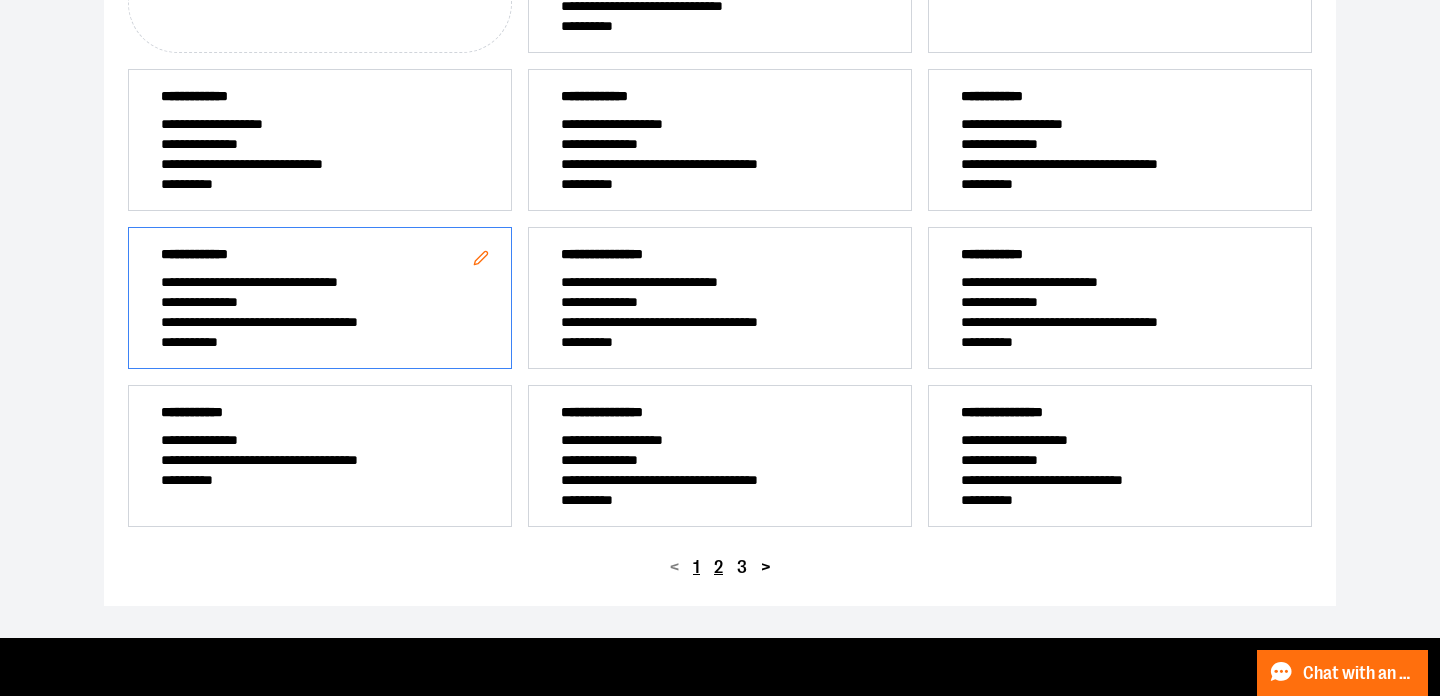 click on "2" at bounding box center (718, 567) 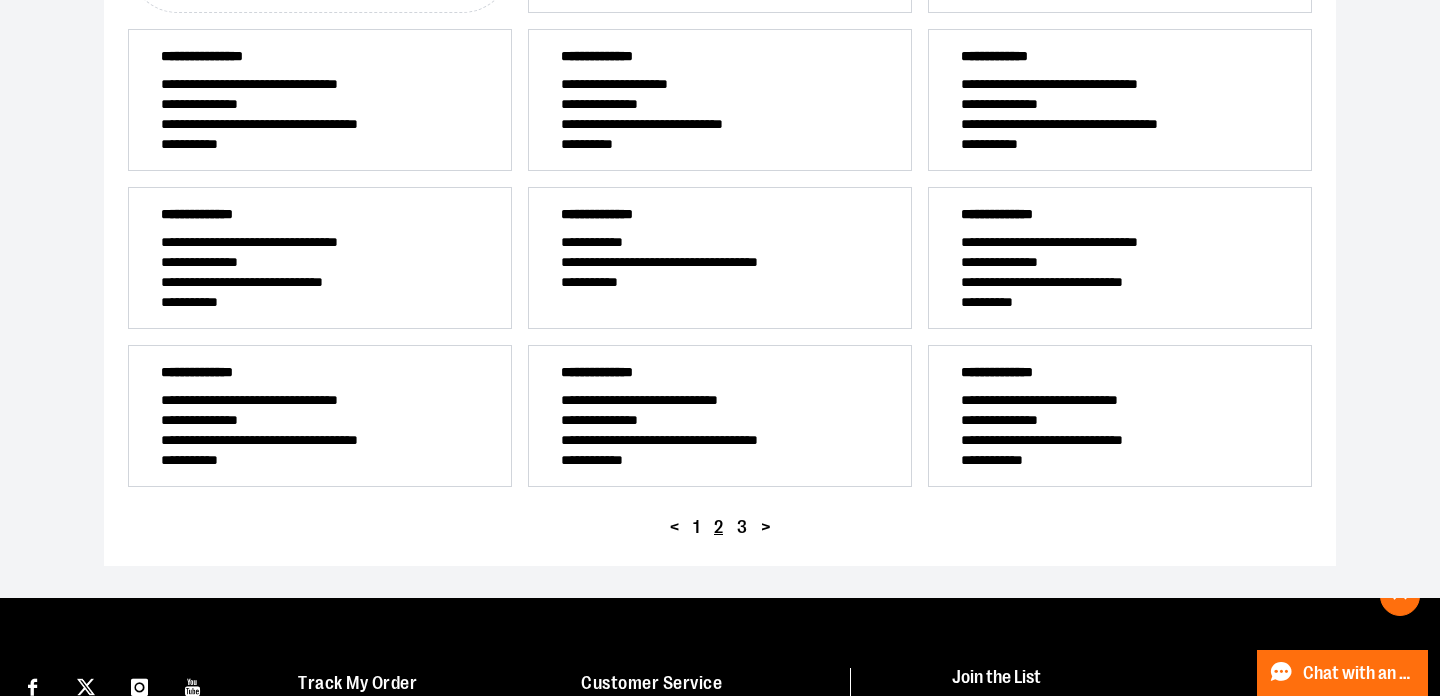scroll, scrollTop: 542, scrollLeft: 0, axis: vertical 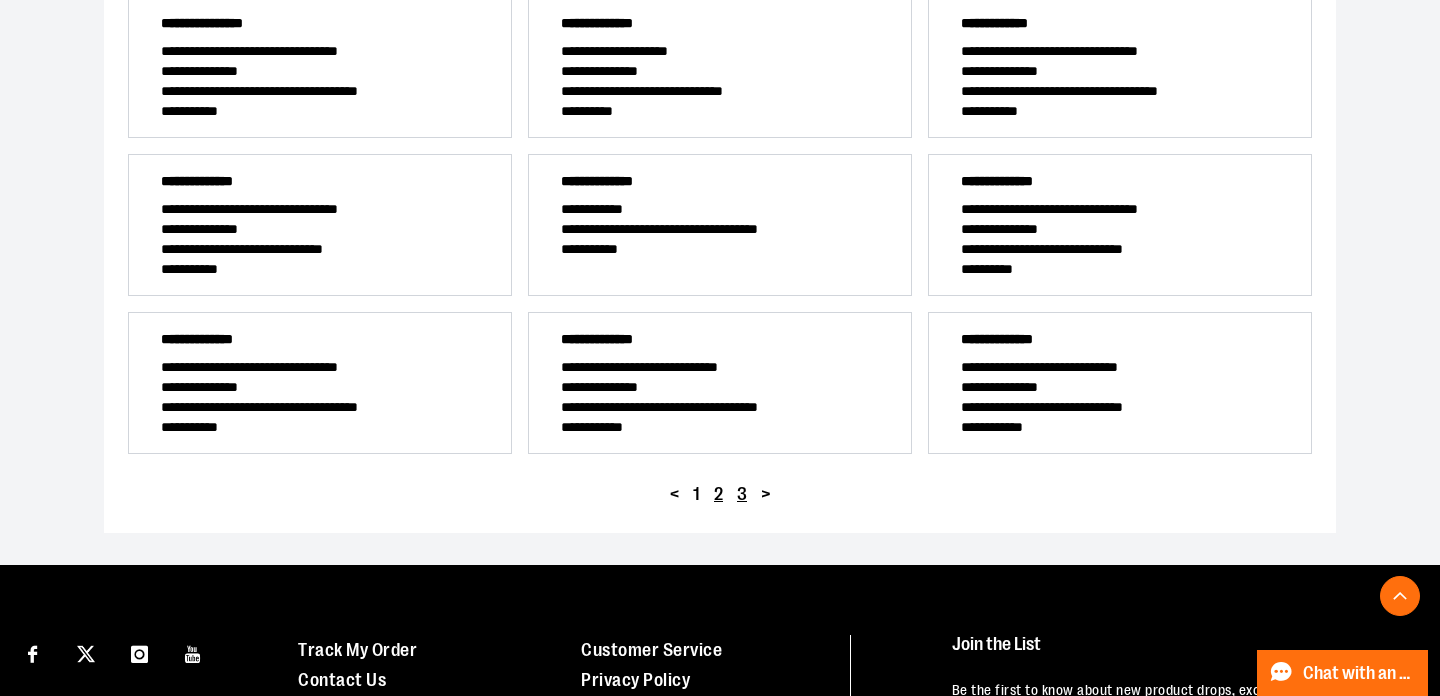 click on "3" at bounding box center [742, 494] 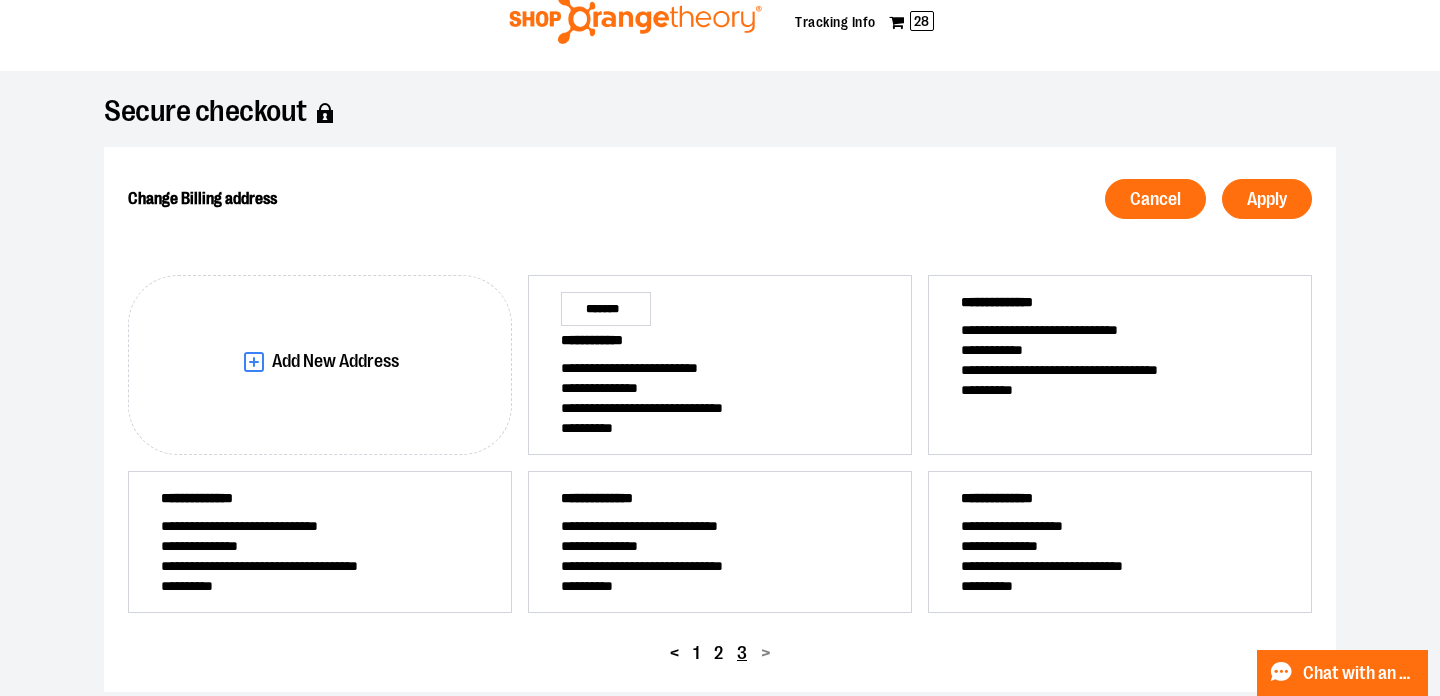 scroll, scrollTop: 74, scrollLeft: 0, axis: vertical 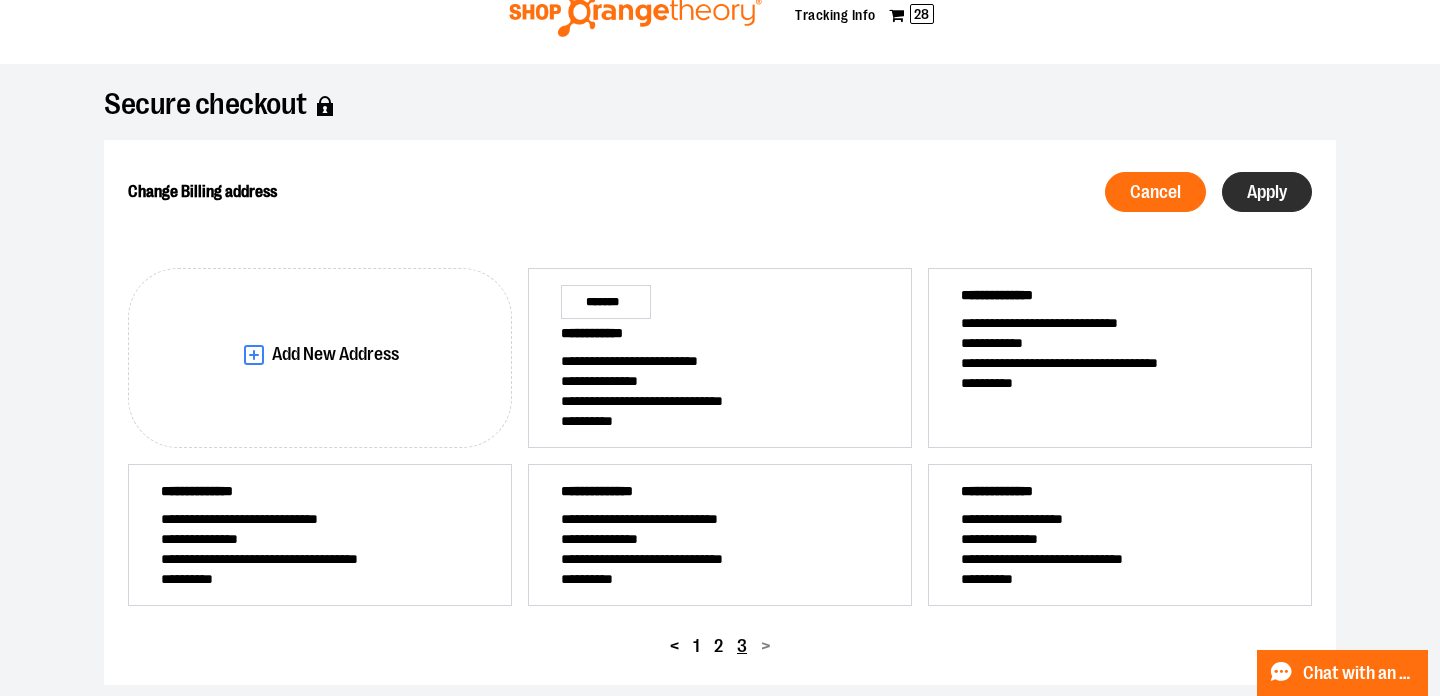 click on "Apply" at bounding box center (1267, 192) 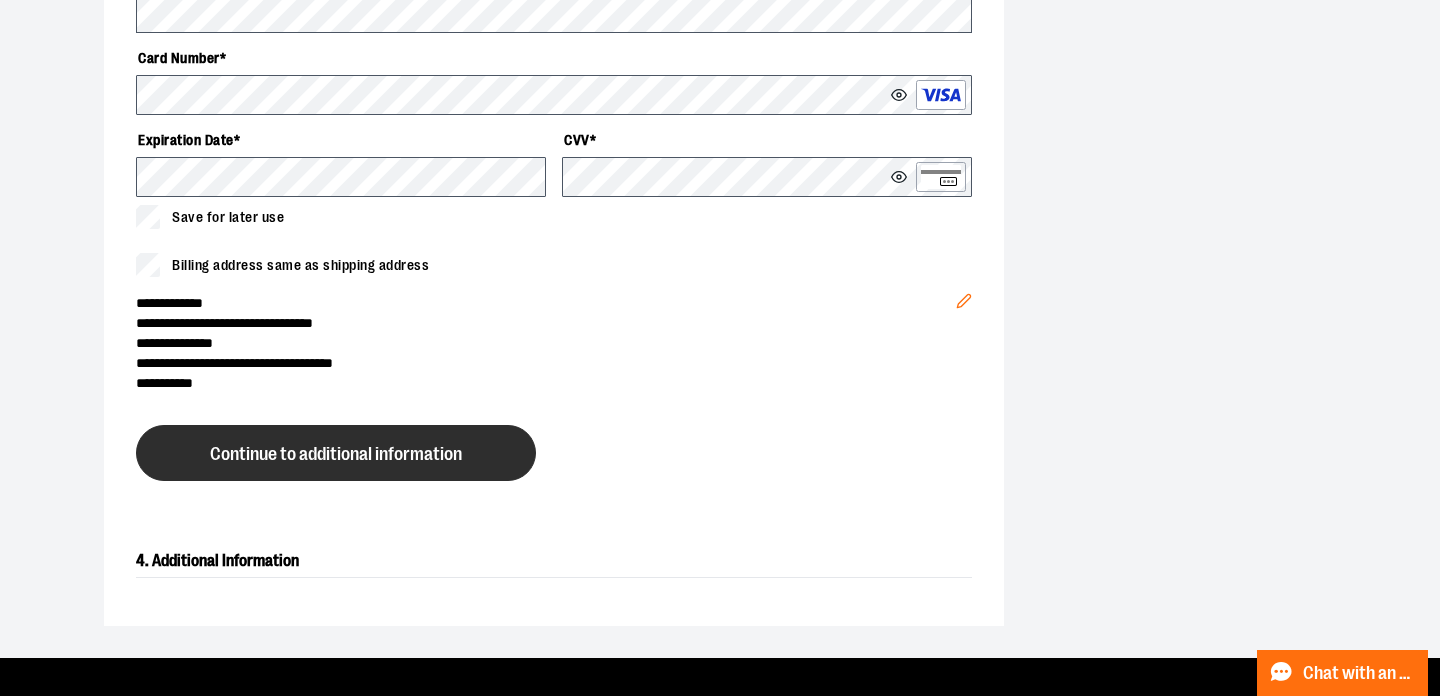 click on "Continue to additional information" at bounding box center [336, 454] 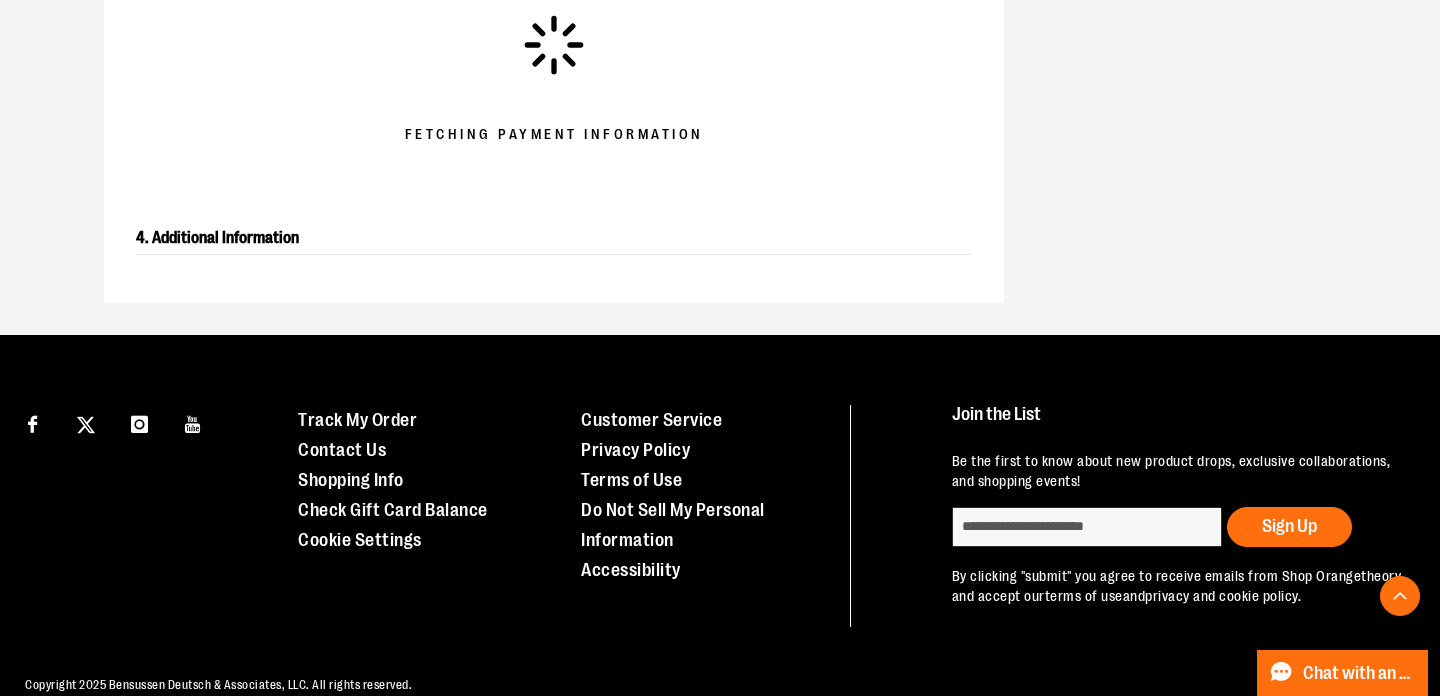 scroll, scrollTop: 701, scrollLeft: 0, axis: vertical 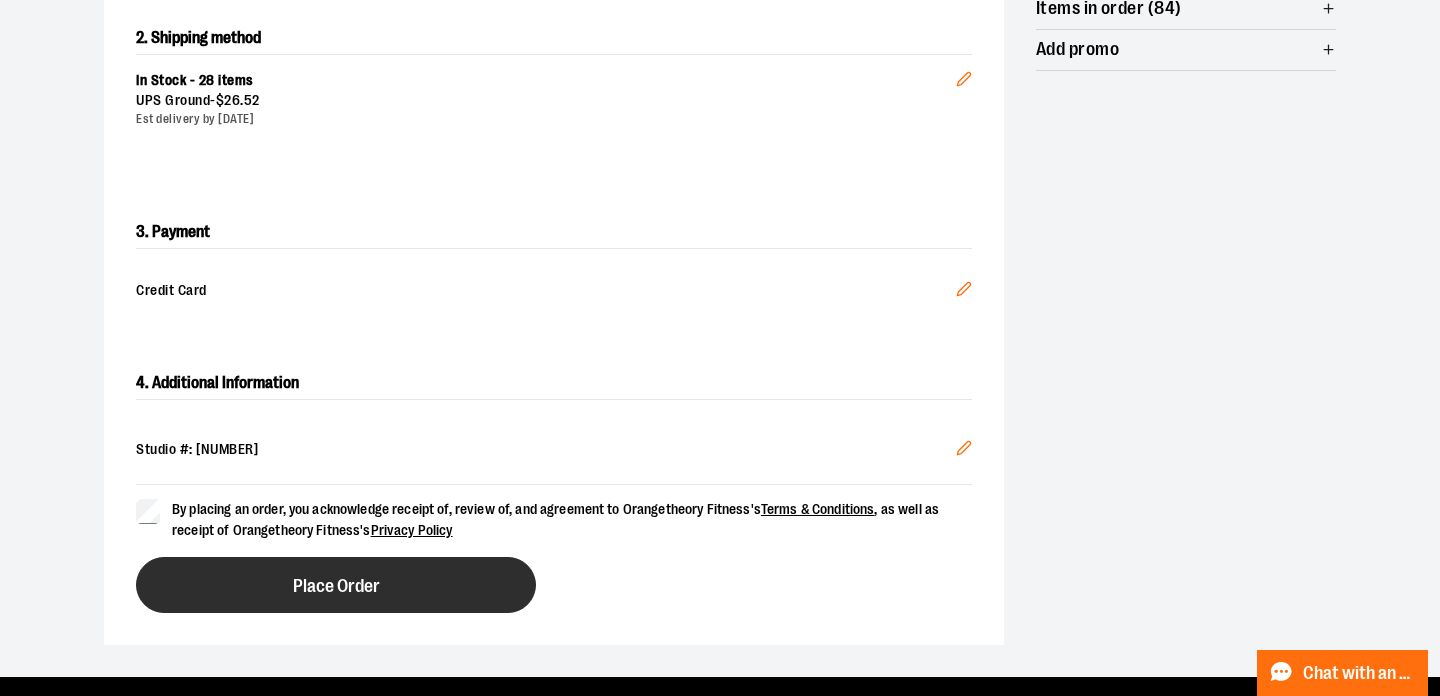 click on "Place Order" at bounding box center [336, 586] 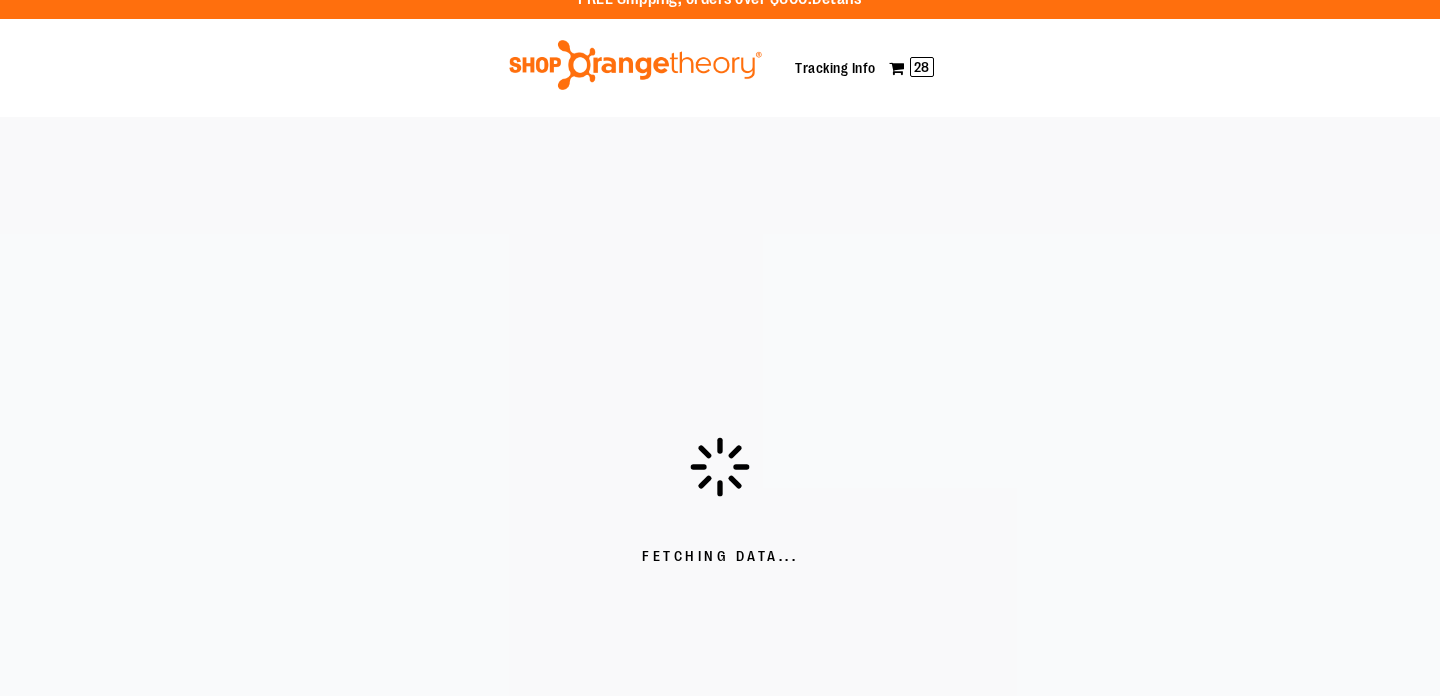 scroll, scrollTop: 0, scrollLeft: 0, axis: both 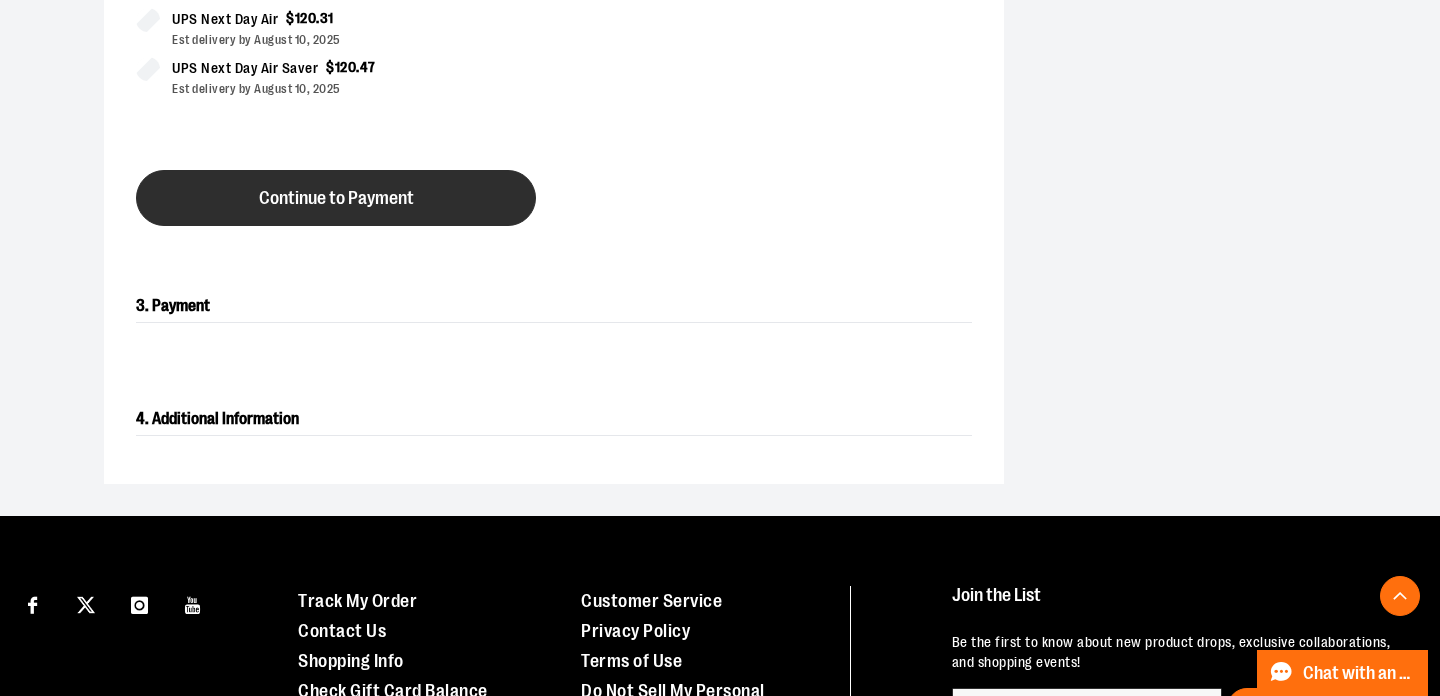 click on "Continue to Payment" at bounding box center (336, 198) 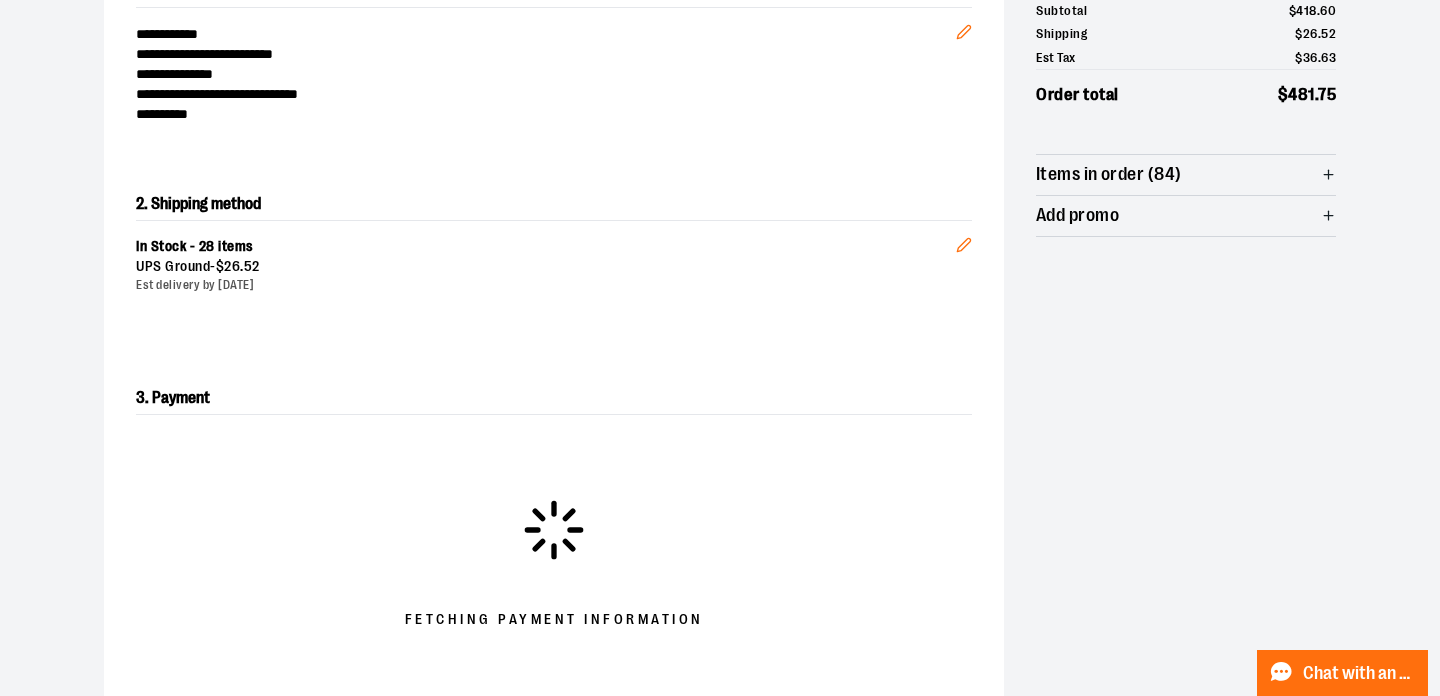 scroll, scrollTop: 270, scrollLeft: 0, axis: vertical 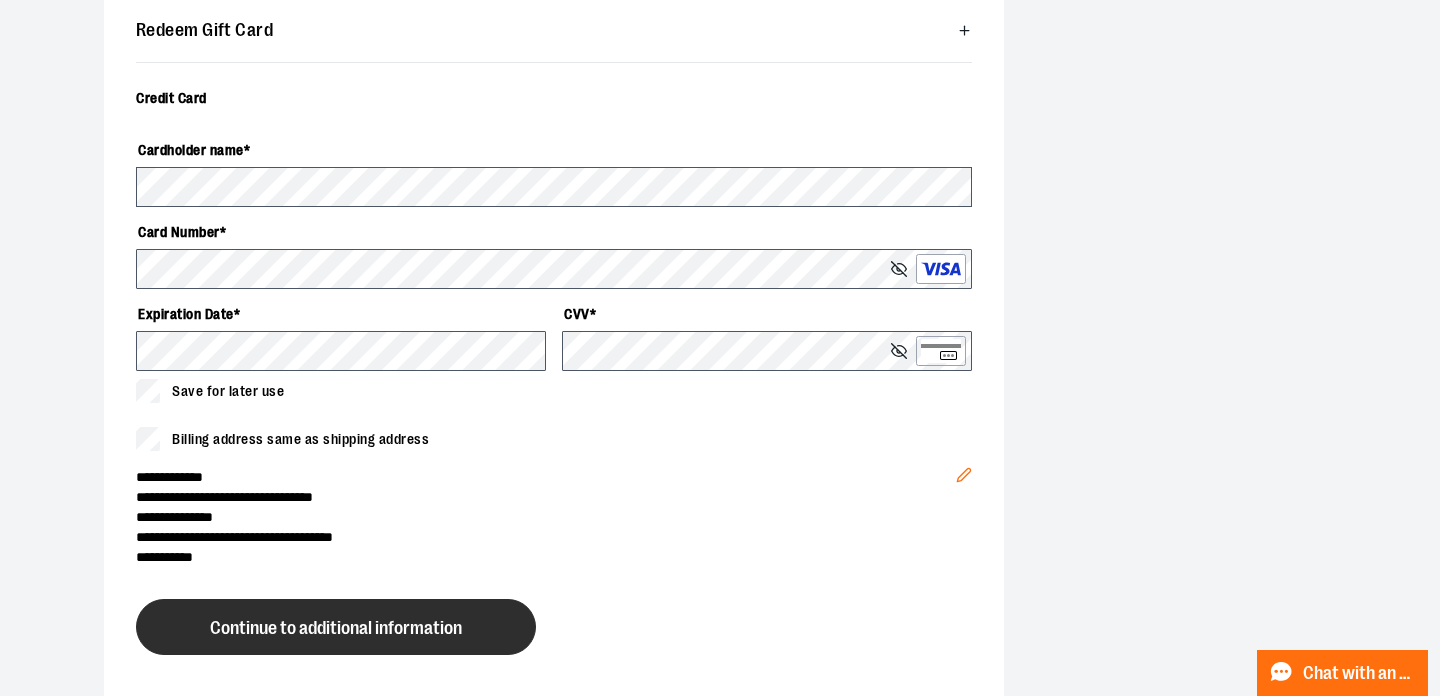 click on "Continue to additional information" at bounding box center [336, 628] 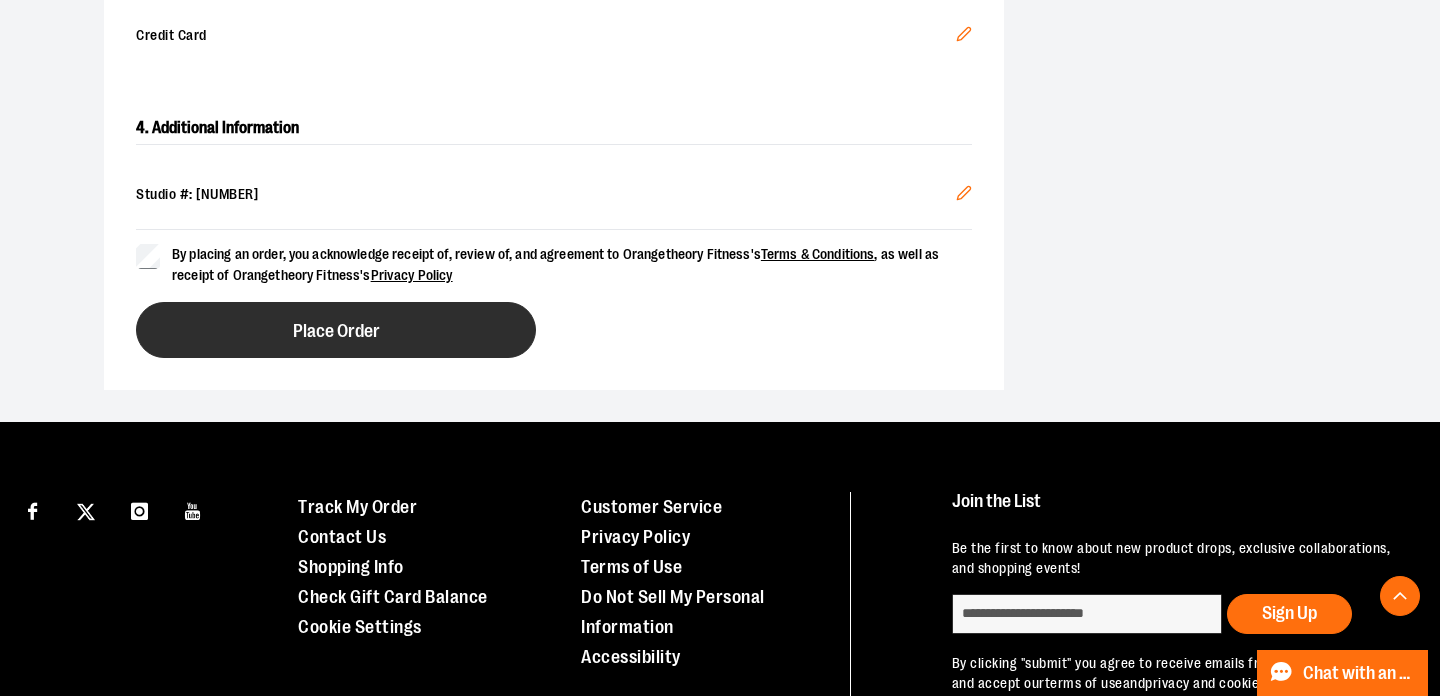 click on "Place Order" at bounding box center (336, 331) 